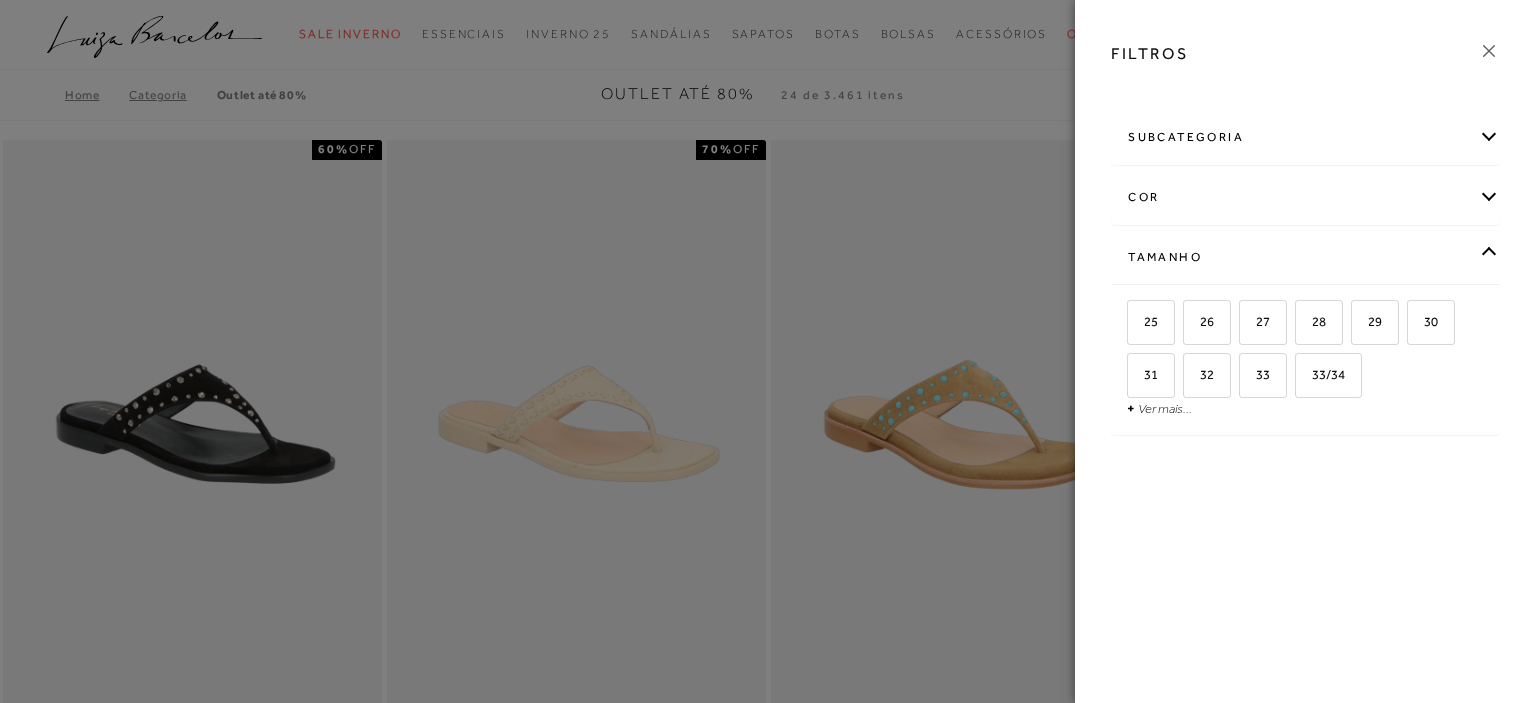 scroll, scrollTop: 0, scrollLeft: 0, axis: both 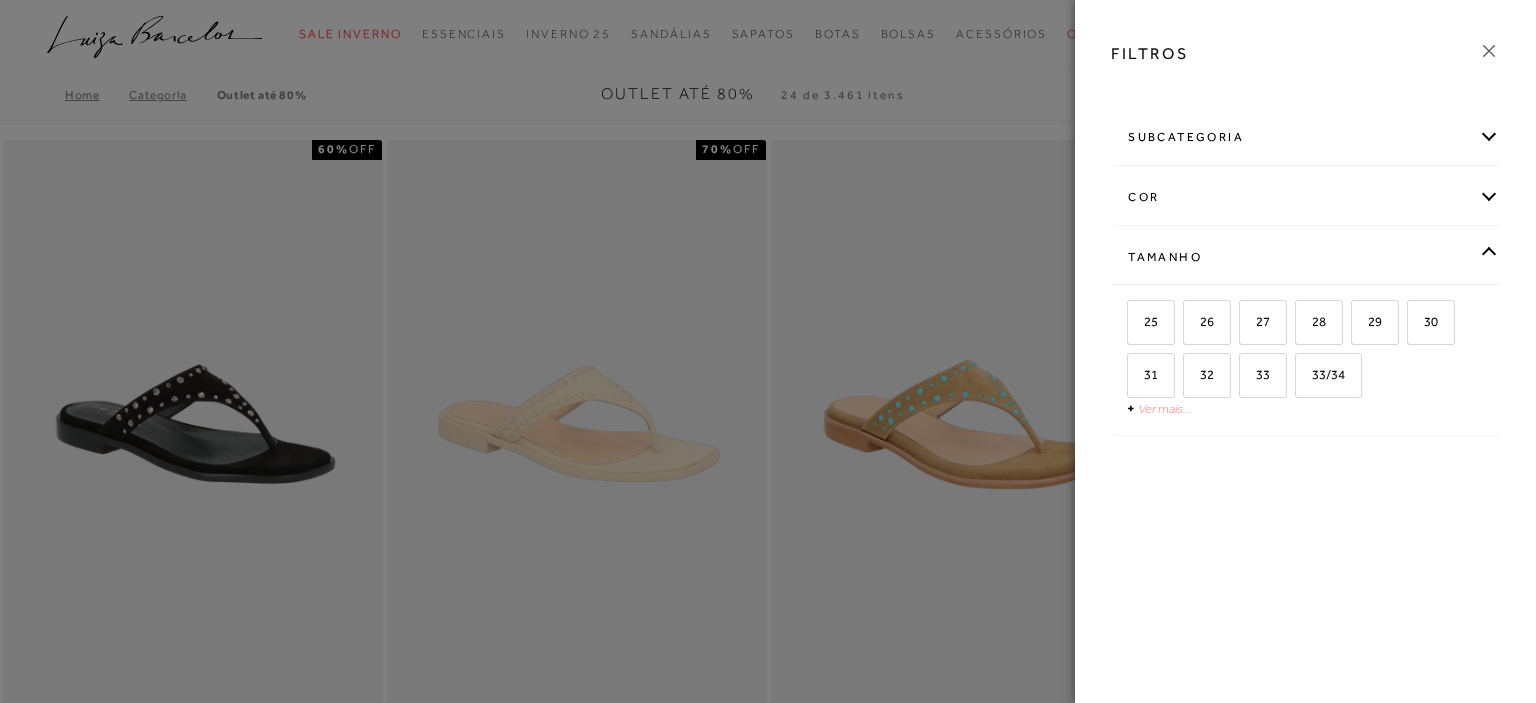 click on "Ver mais..." at bounding box center (1165, 408) 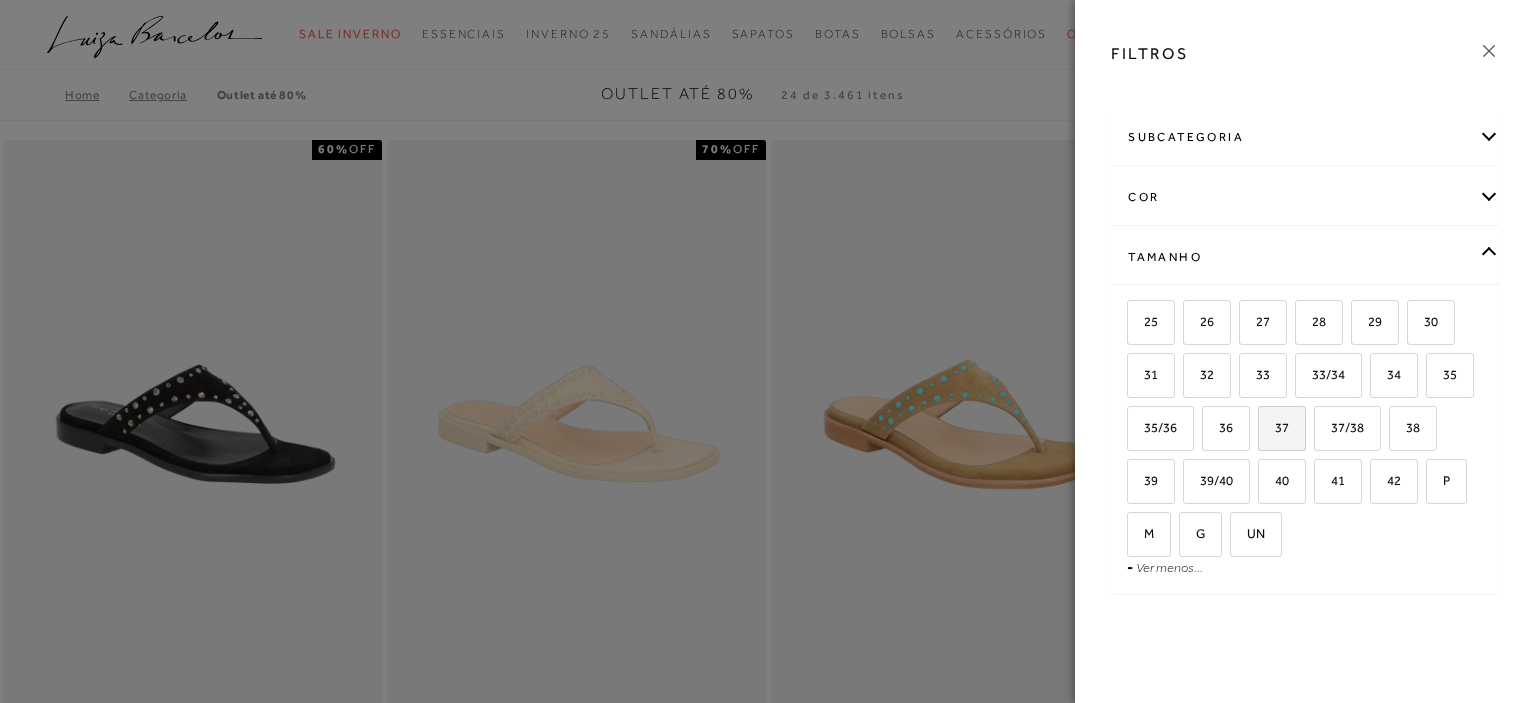 click on "37" at bounding box center (1274, 427) 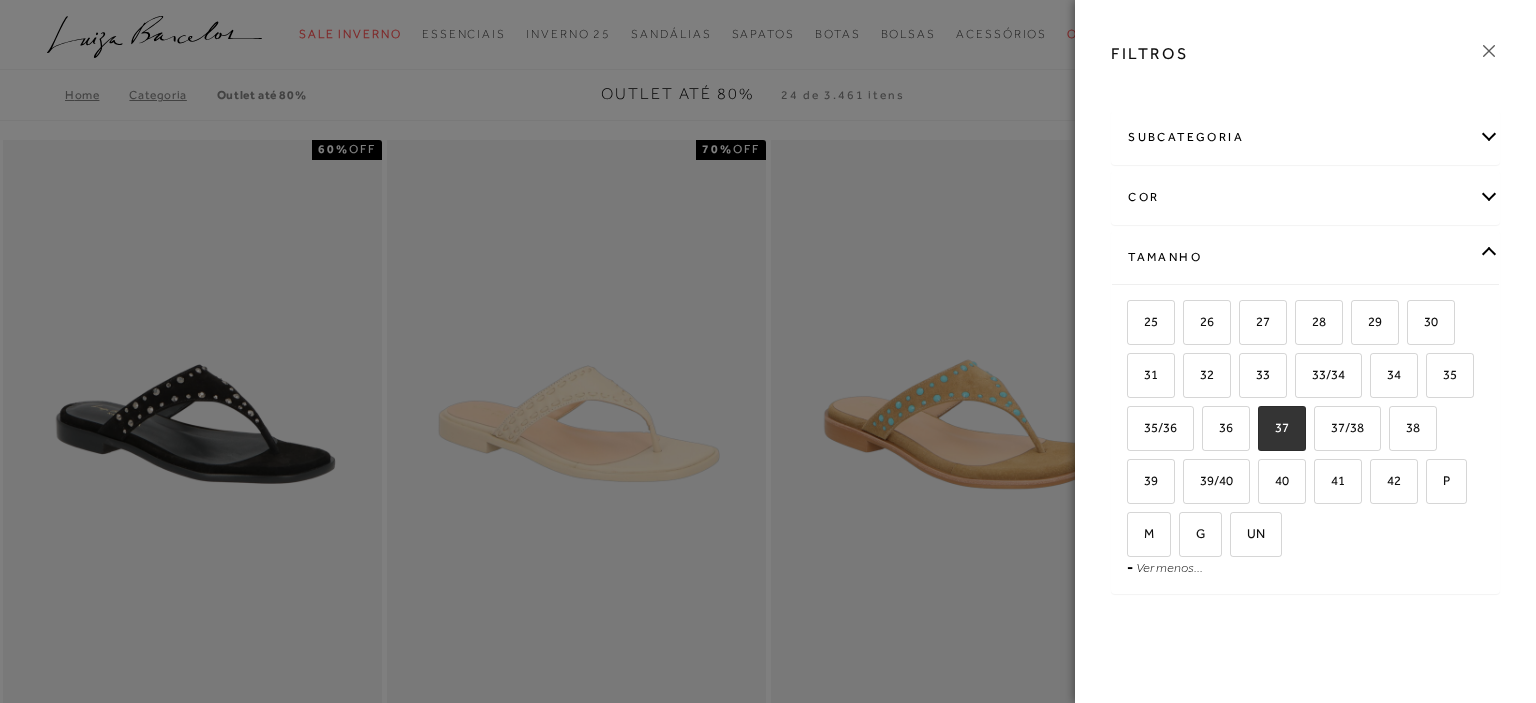 checkbox on "true" 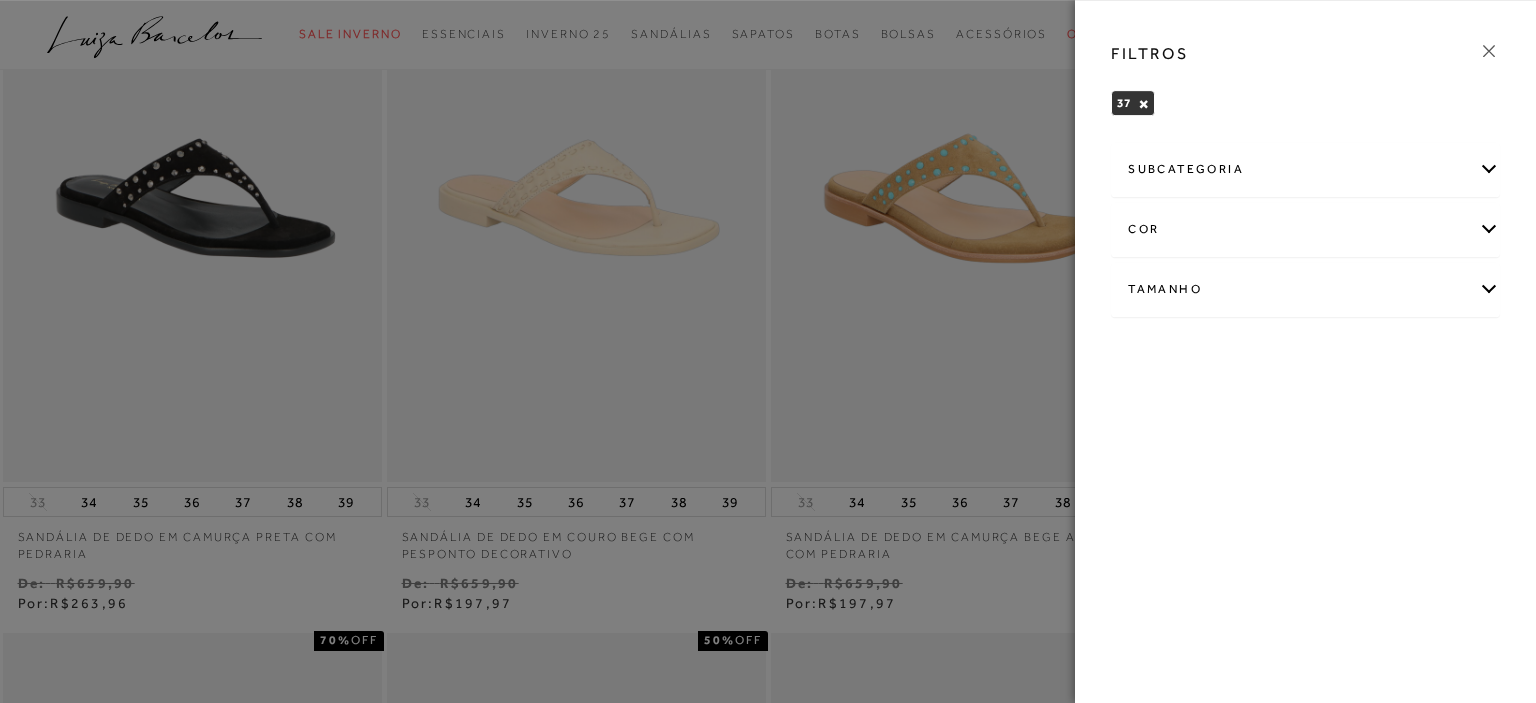scroll, scrollTop: 211, scrollLeft: 0, axis: vertical 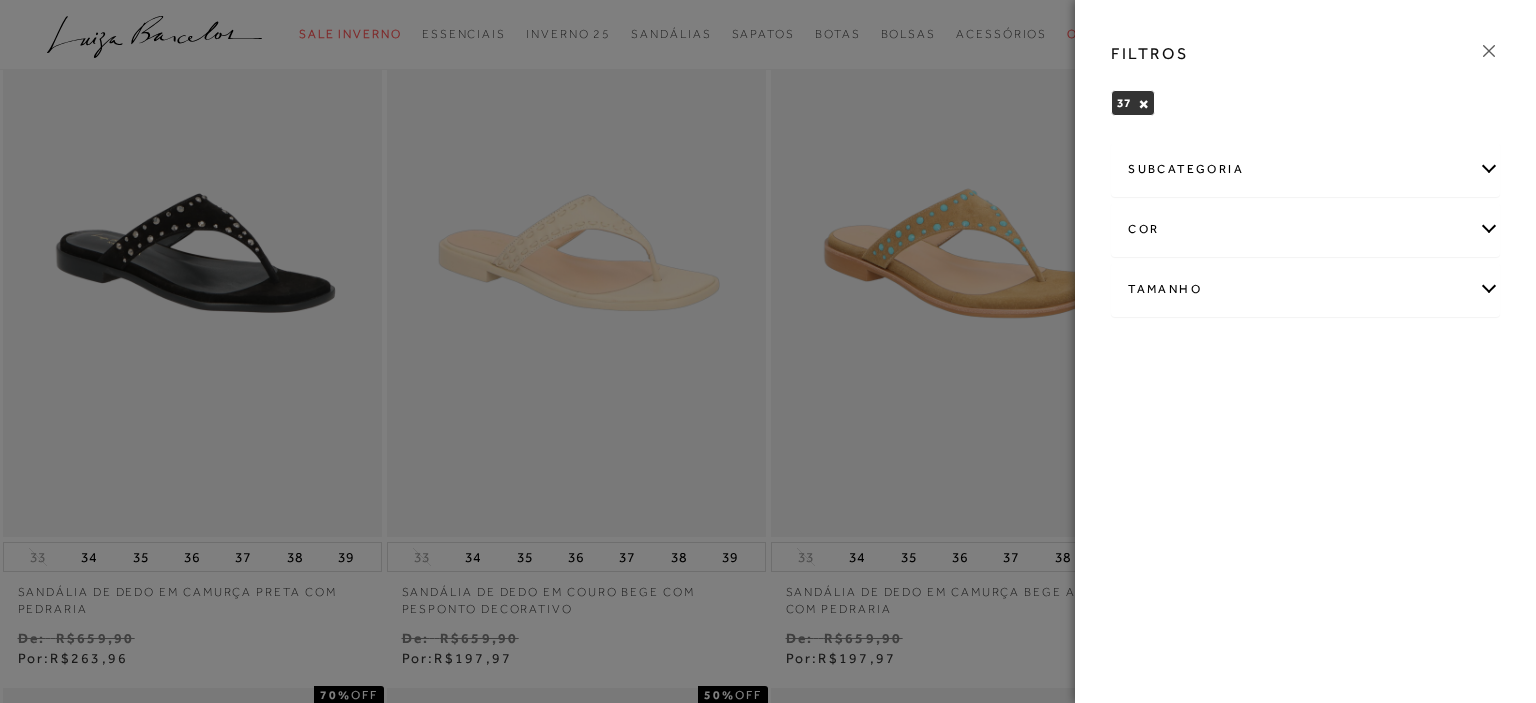 click on "subcategoria" at bounding box center [1305, 169] 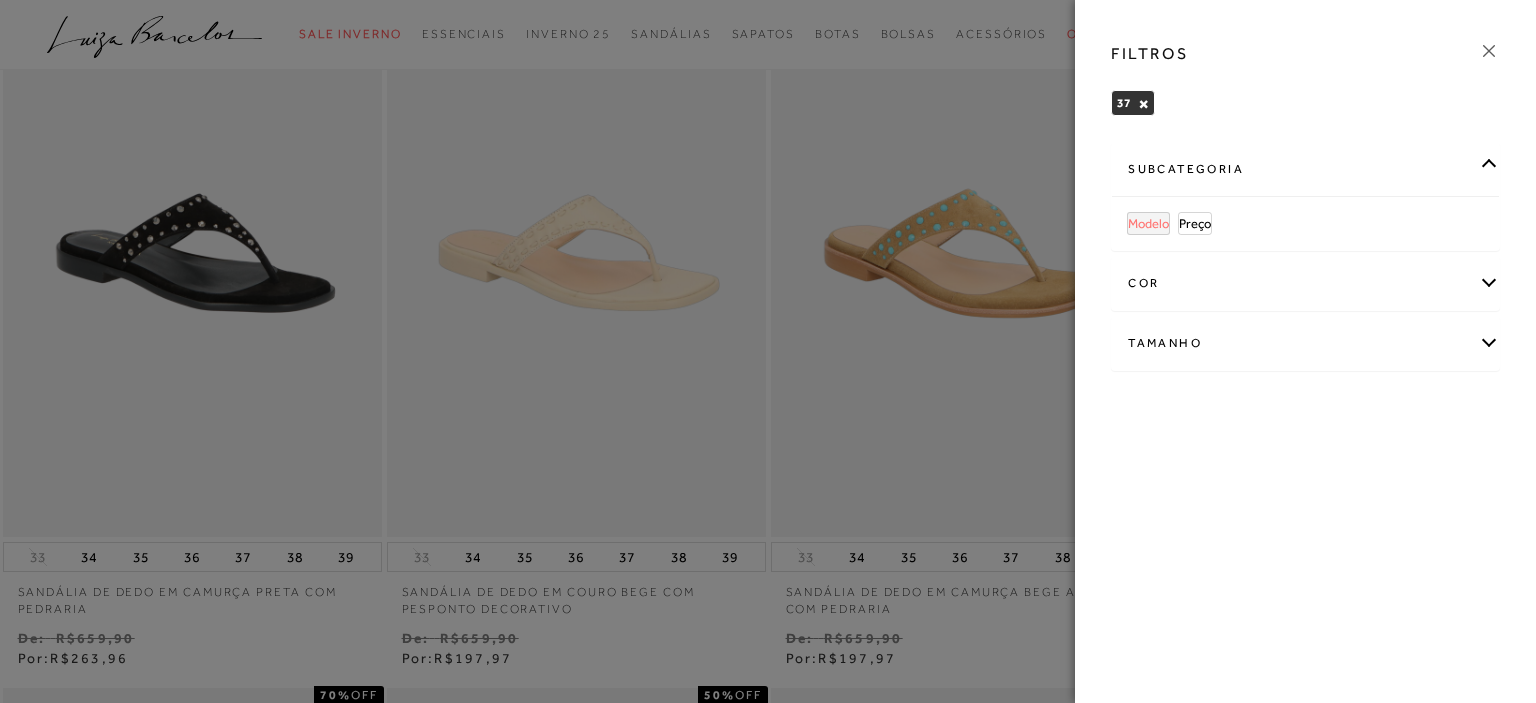 click on "Modelo" at bounding box center [1148, 223] 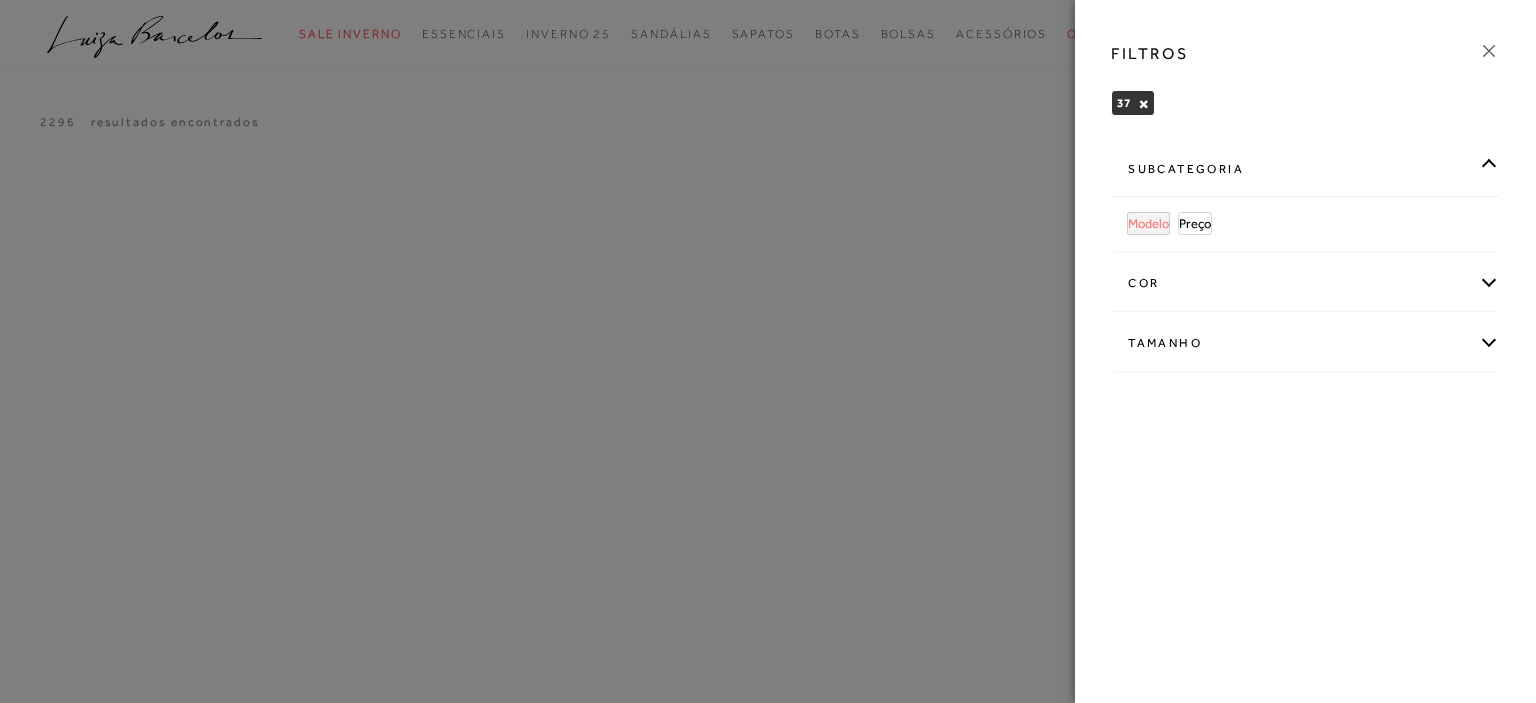 scroll, scrollTop: 0, scrollLeft: 0, axis: both 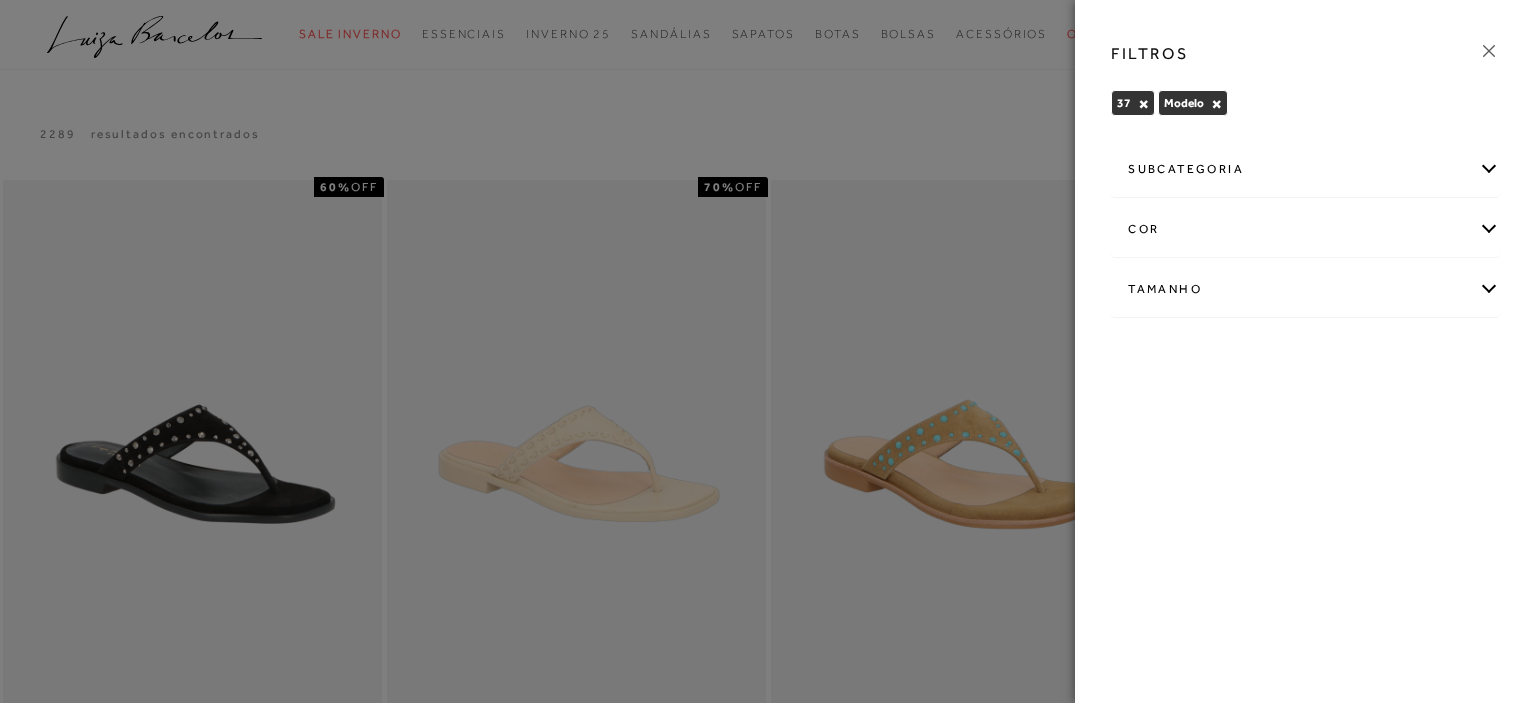 click on "×" at bounding box center (1216, 104) 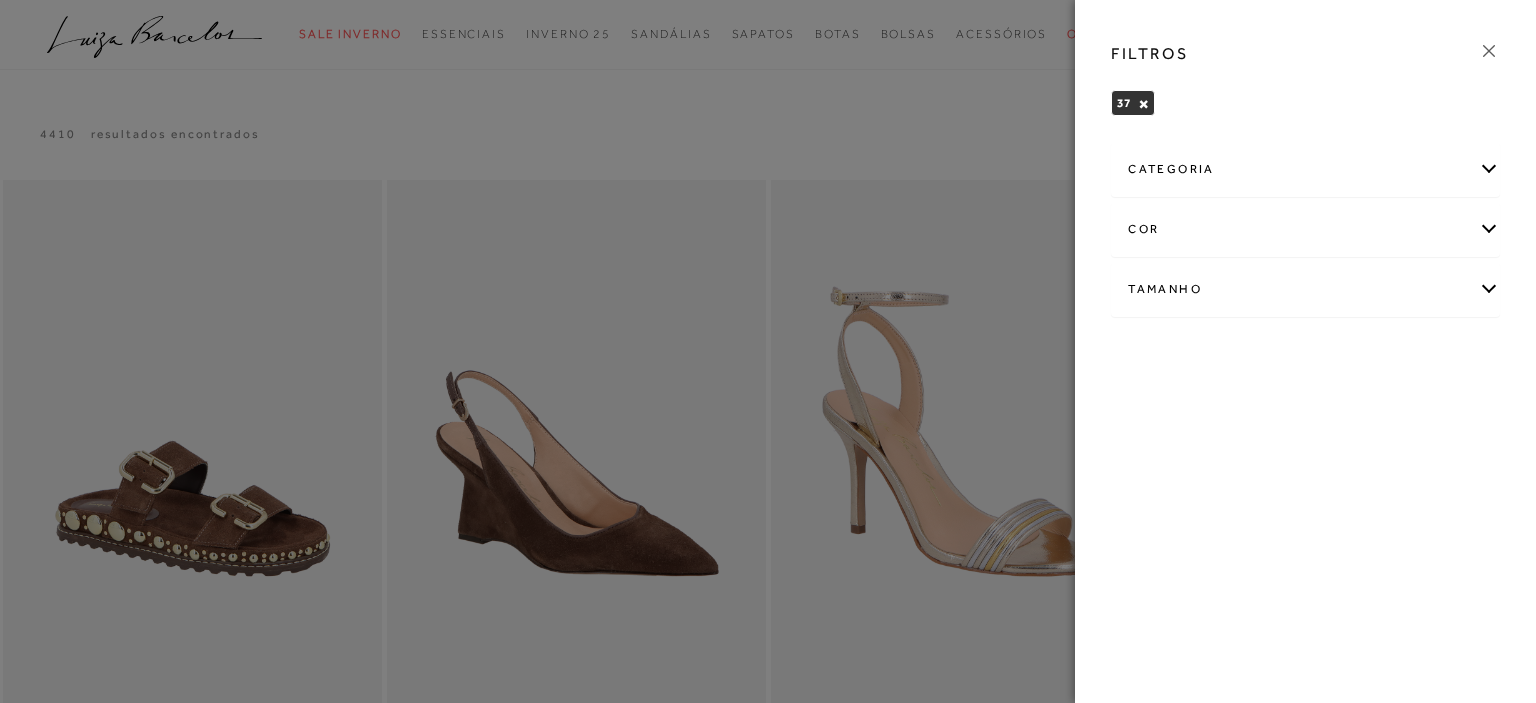 click on "FILTROS" at bounding box center (1305, 54) 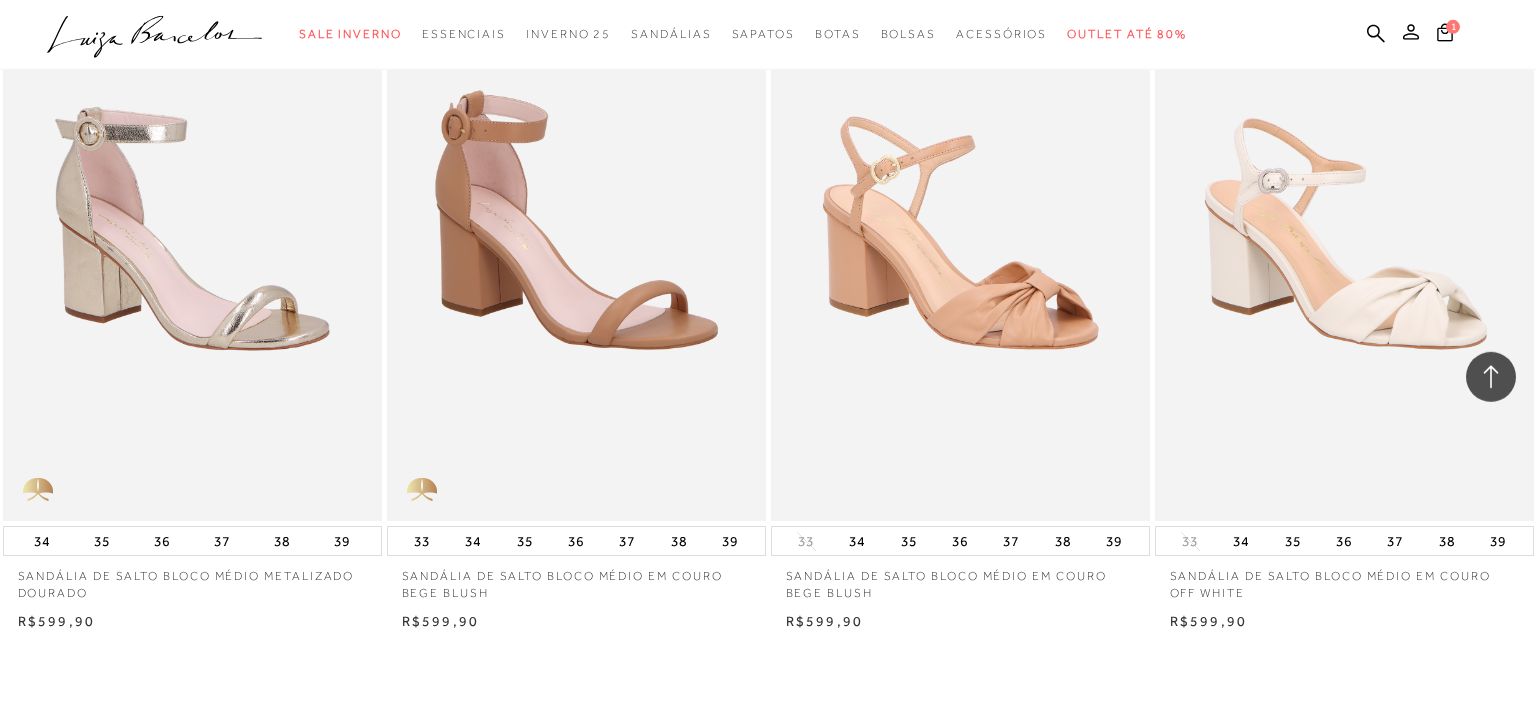 scroll, scrollTop: 1900, scrollLeft: 0, axis: vertical 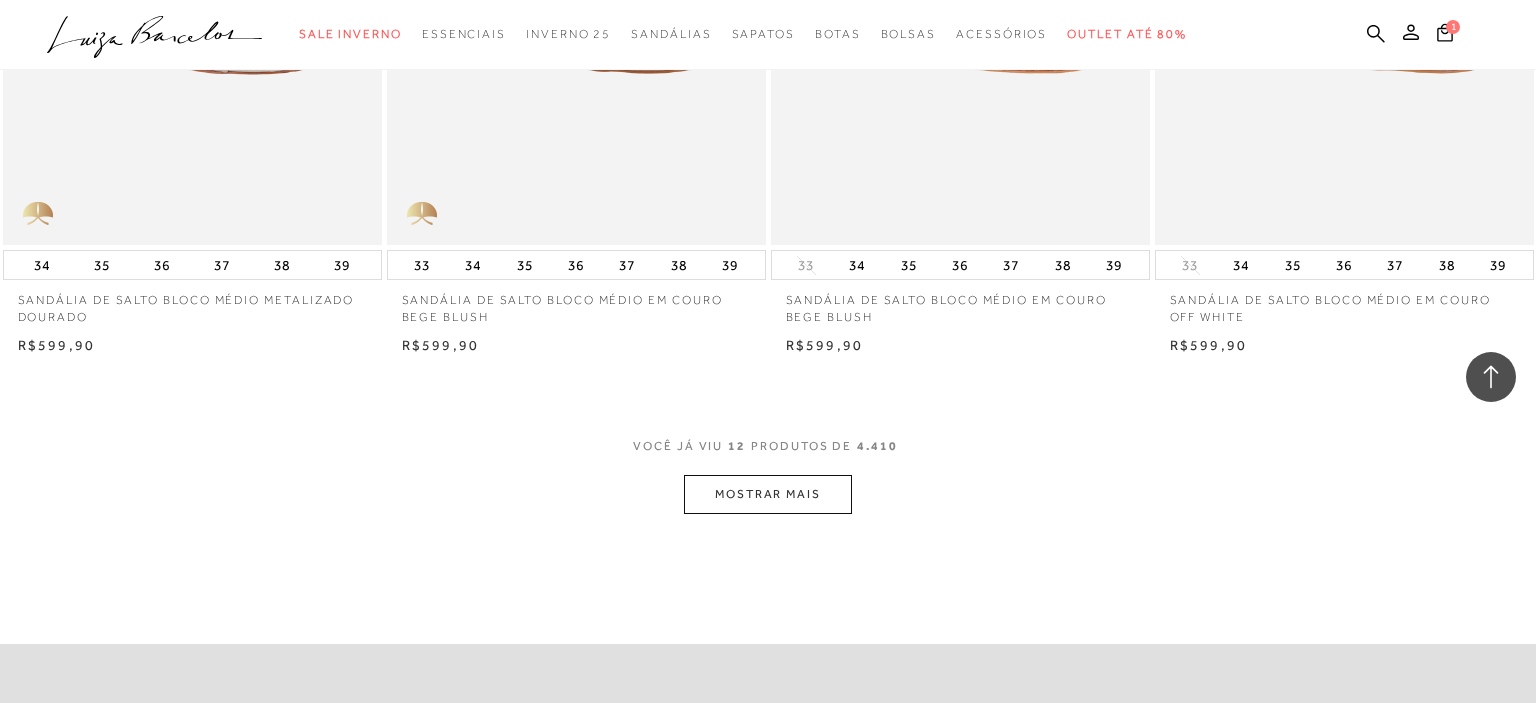 click on "MOSTRAR MAIS" at bounding box center [768, 494] 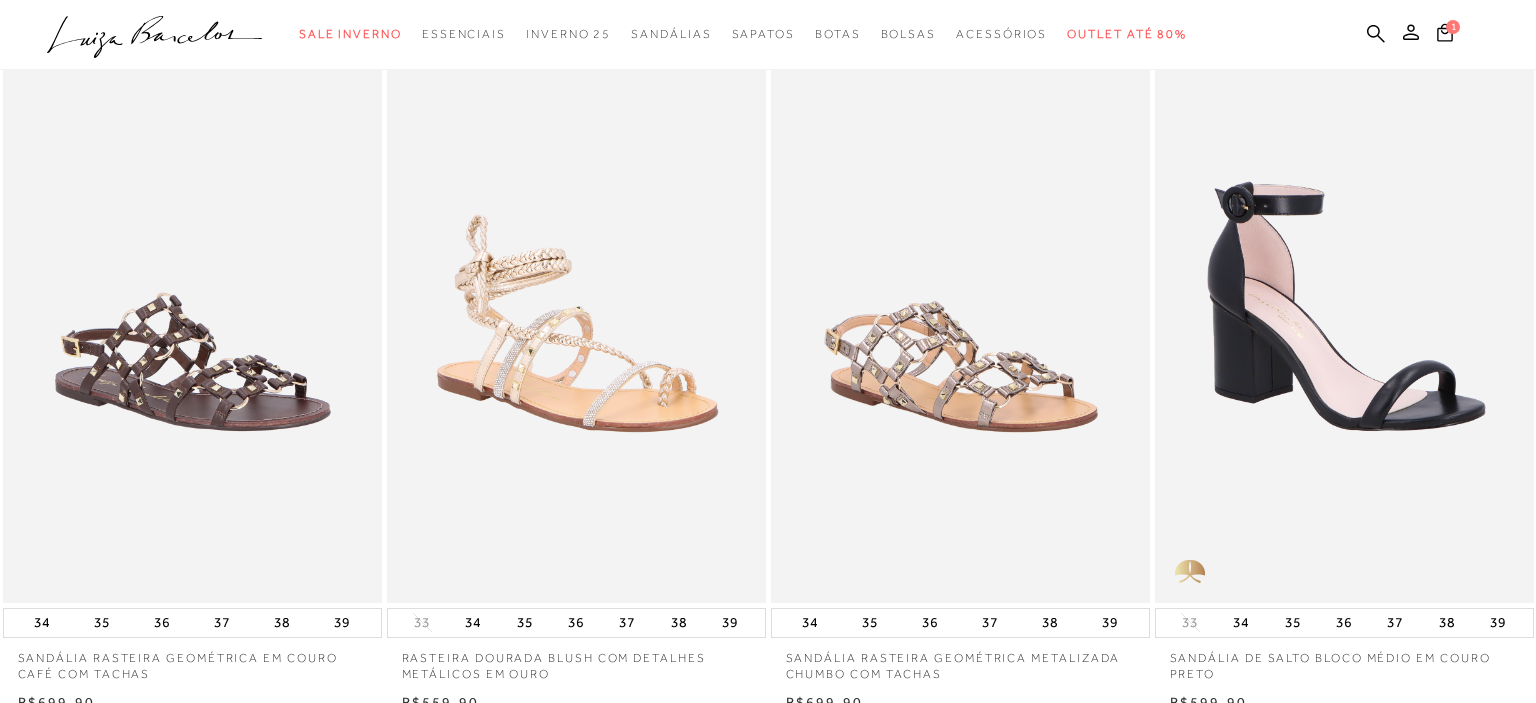 scroll, scrollTop: 528, scrollLeft: 0, axis: vertical 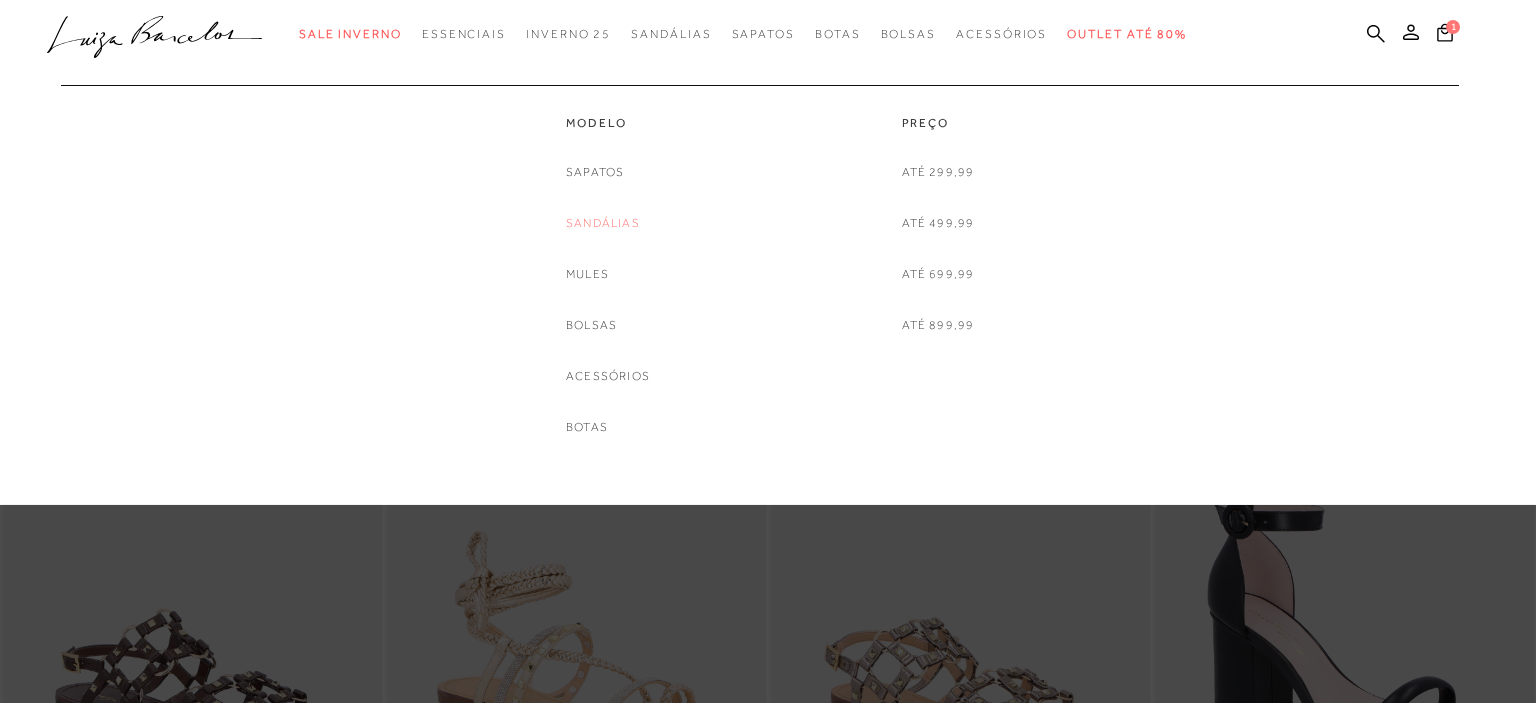 click on "Sandálias" at bounding box center (603, 223) 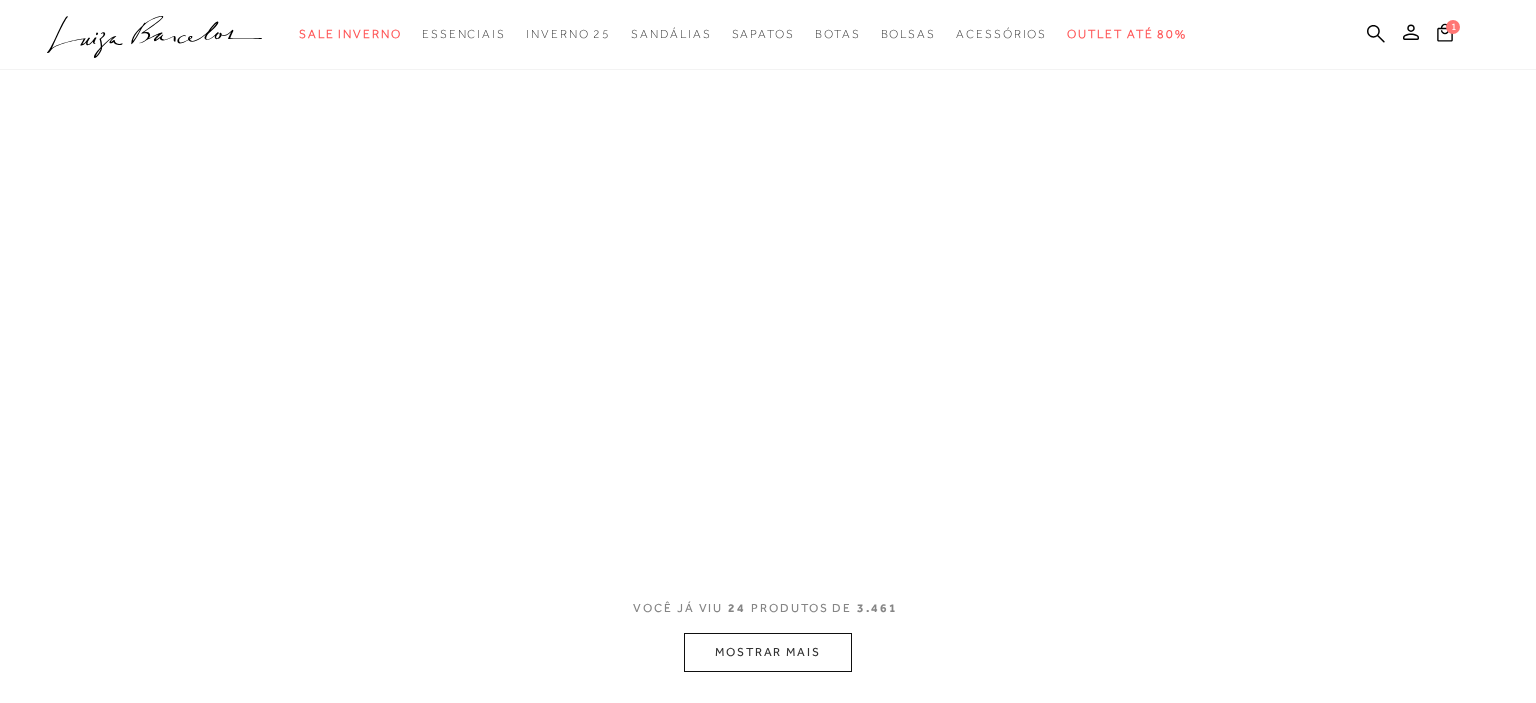 scroll, scrollTop: 0, scrollLeft: 0, axis: both 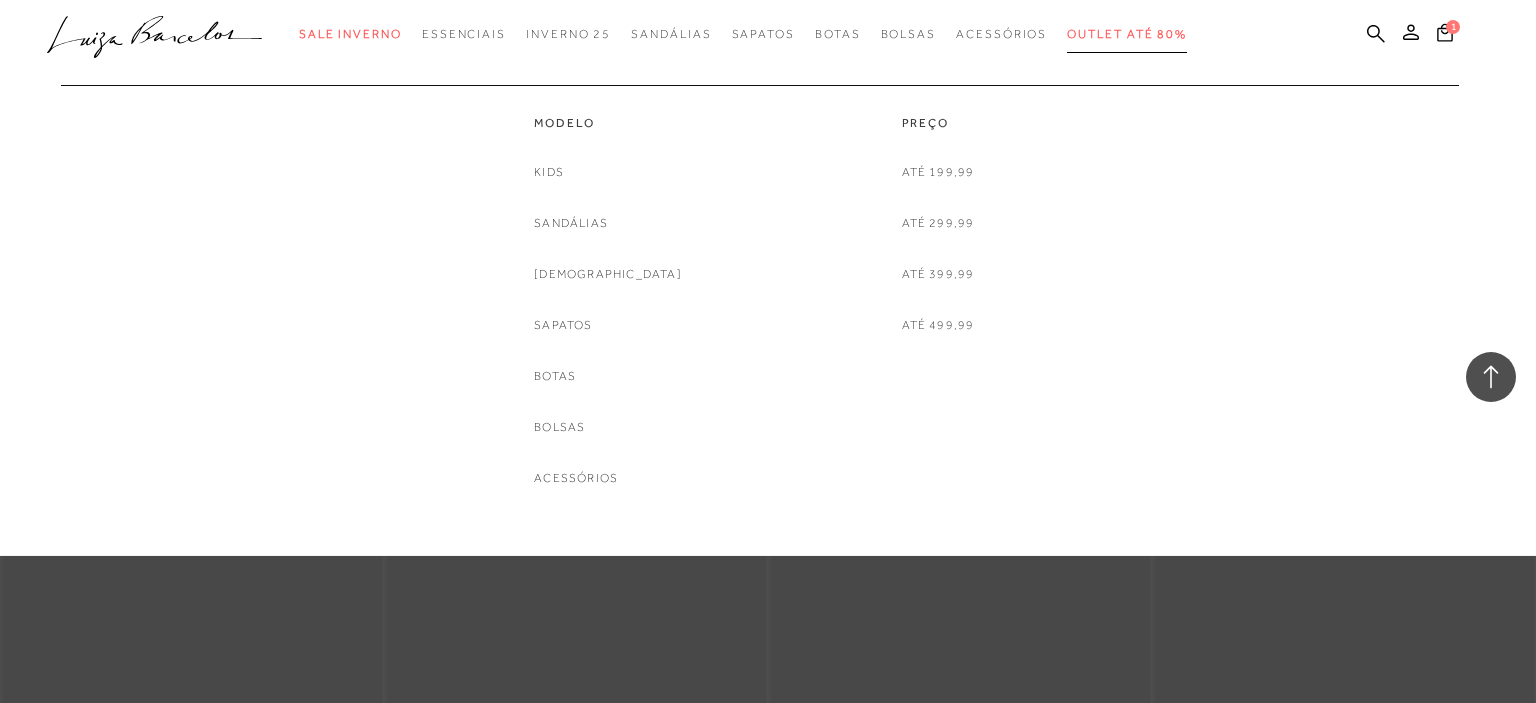 click on "Outlet até 80%" at bounding box center [1127, 34] 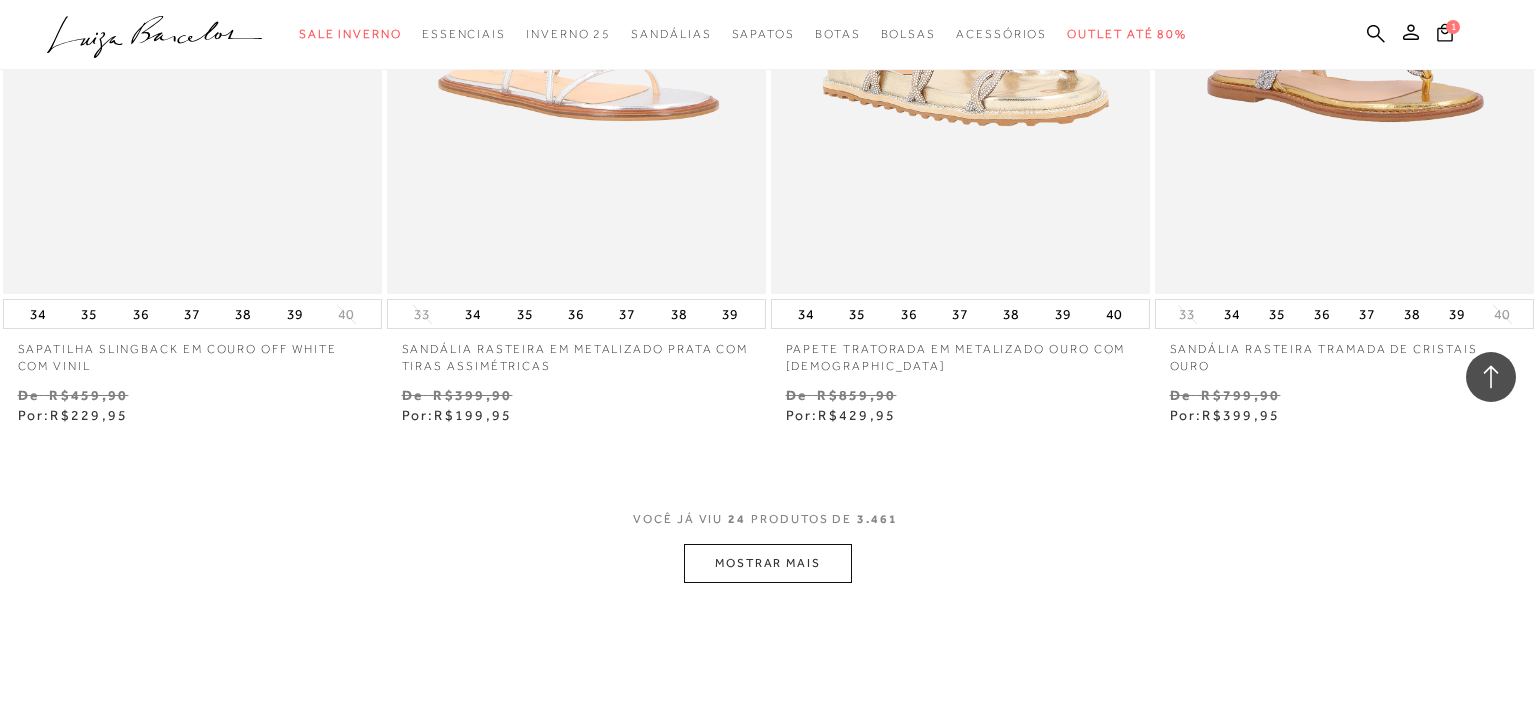 scroll, scrollTop: 4224, scrollLeft: 0, axis: vertical 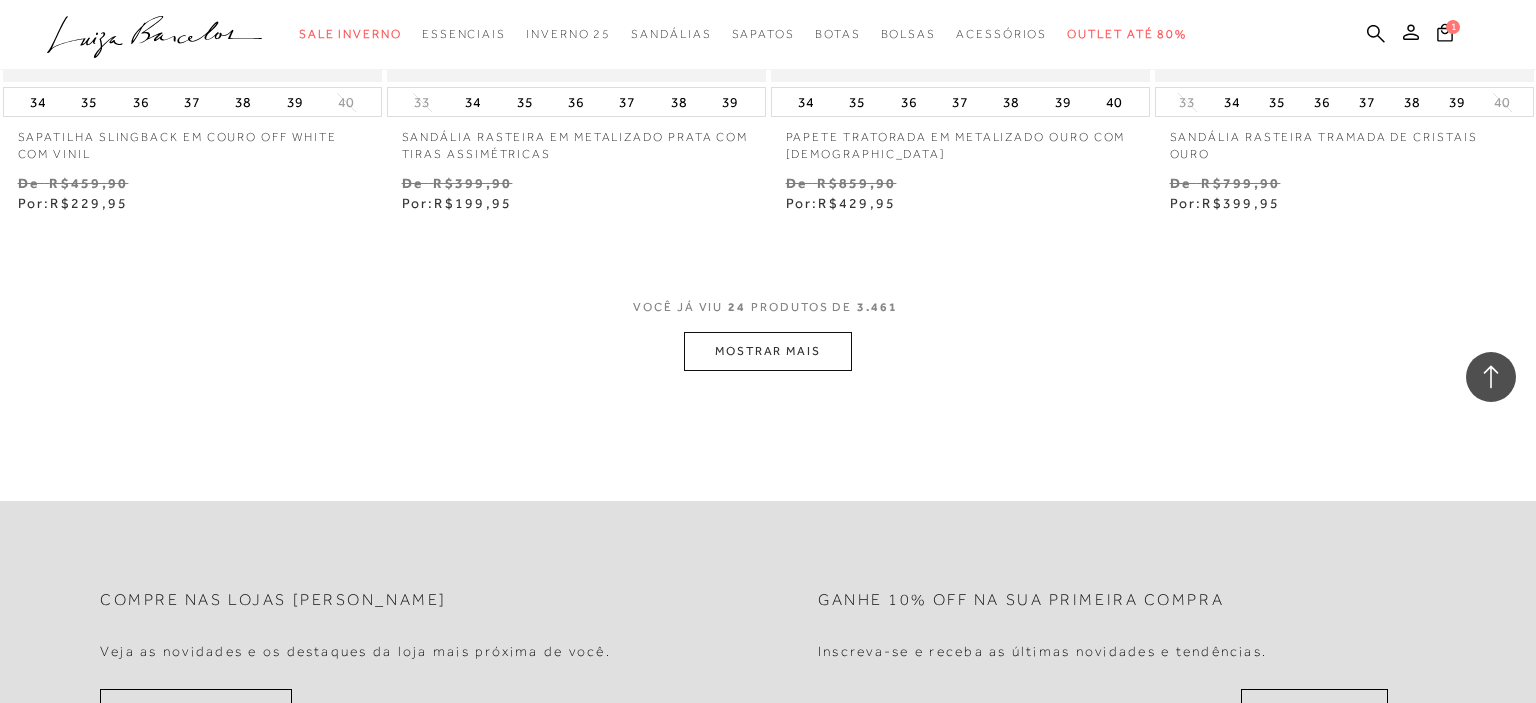 click on "MOSTRAR MAIS" at bounding box center [768, 351] 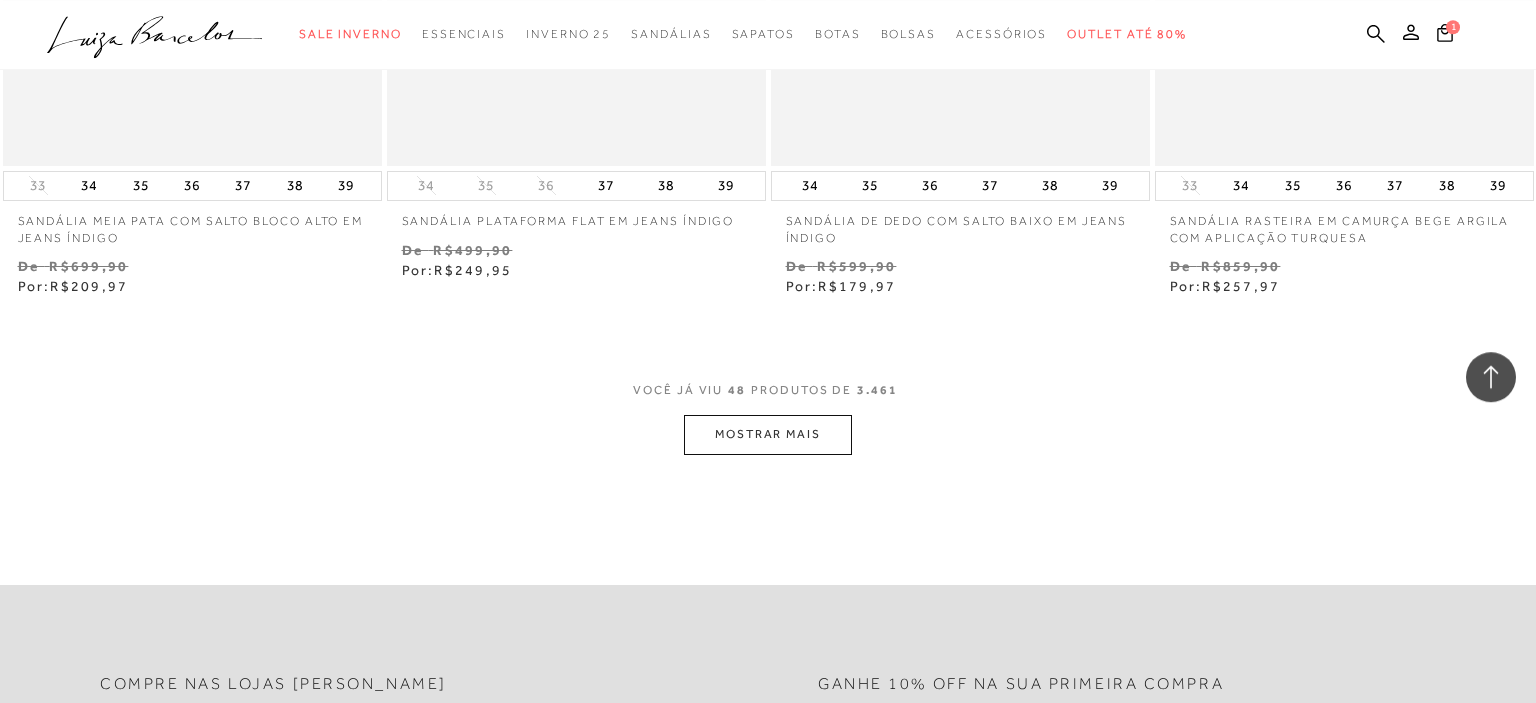 scroll, scrollTop: 8448, scrollLeft: 0, axis: vertical 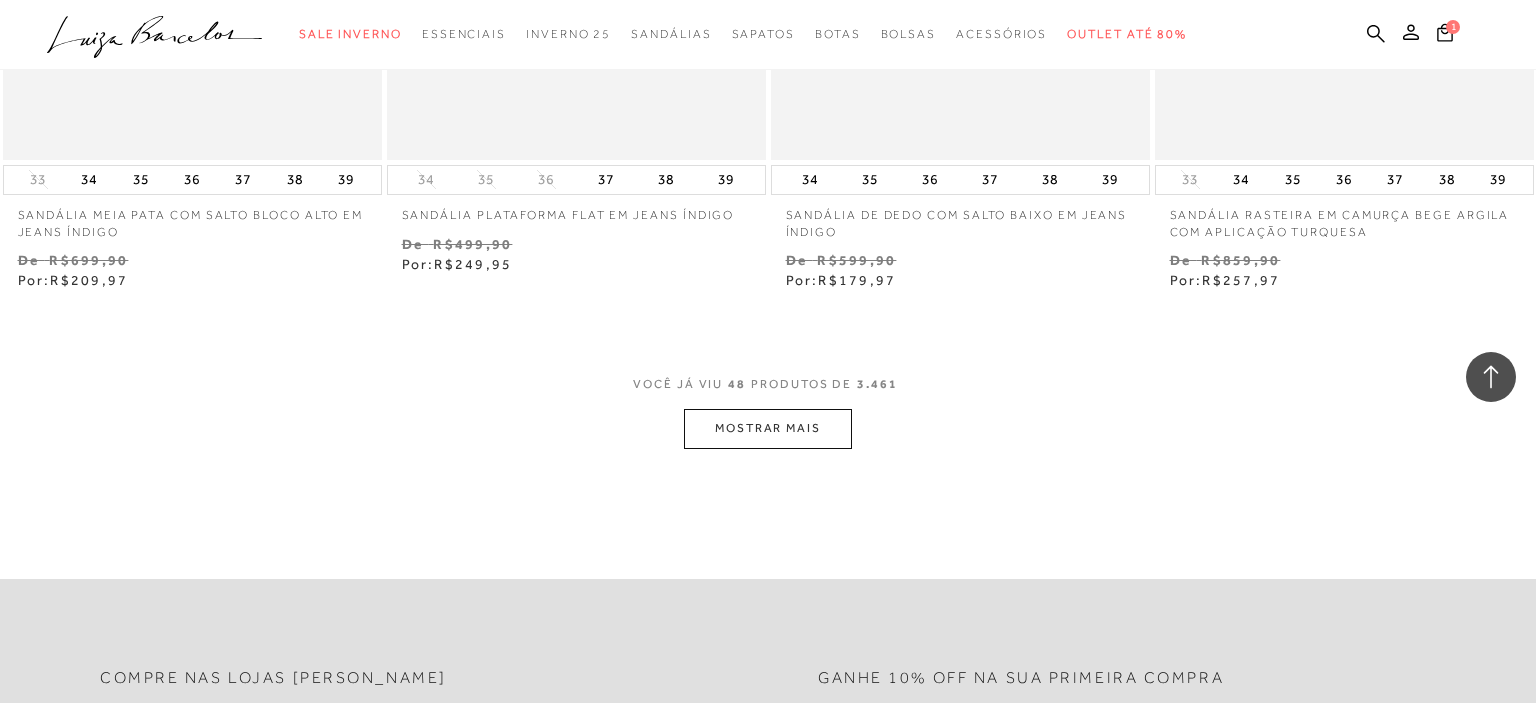 click on "MOSTRAR MAIS" at bounding box center (768, 428) 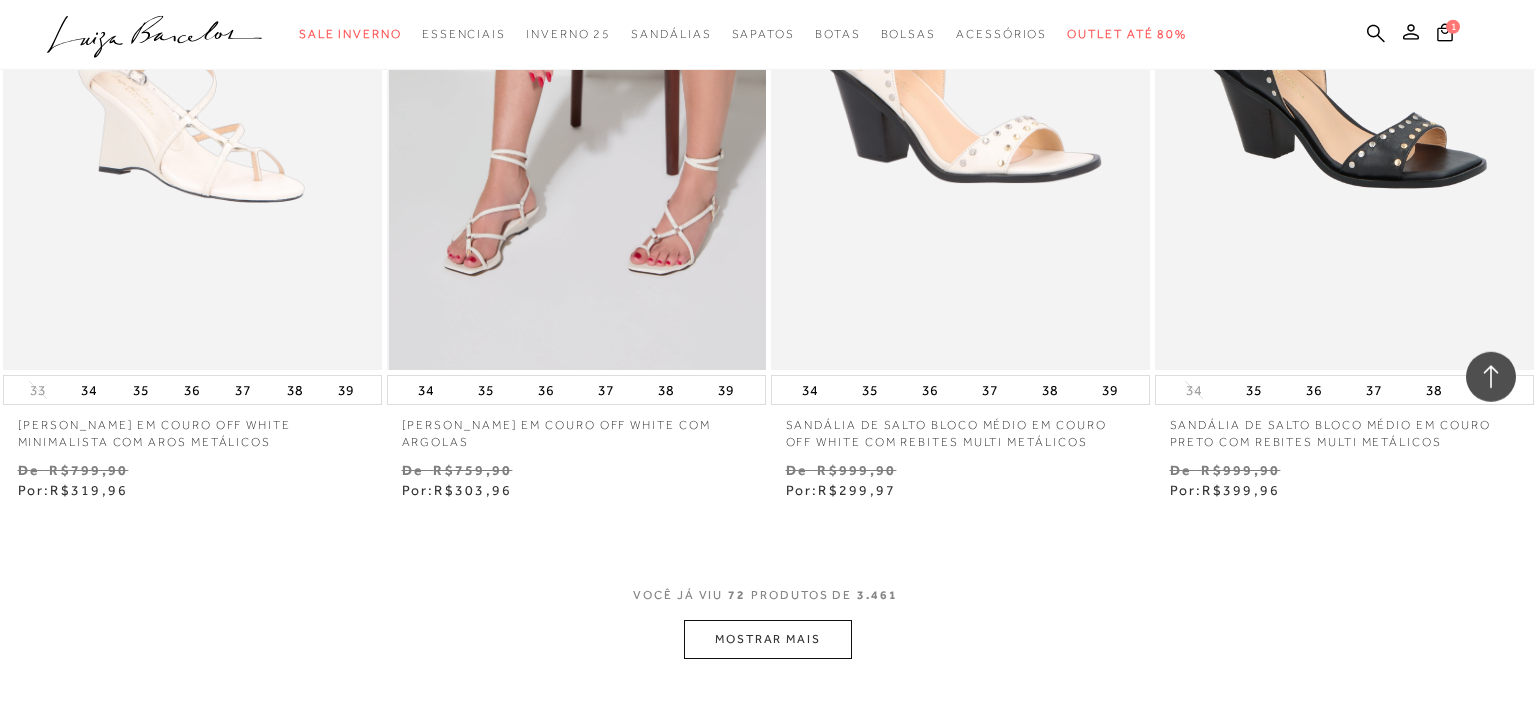 scroll, scrollTop: 12777, scrollLeft: 0, axis: vertical 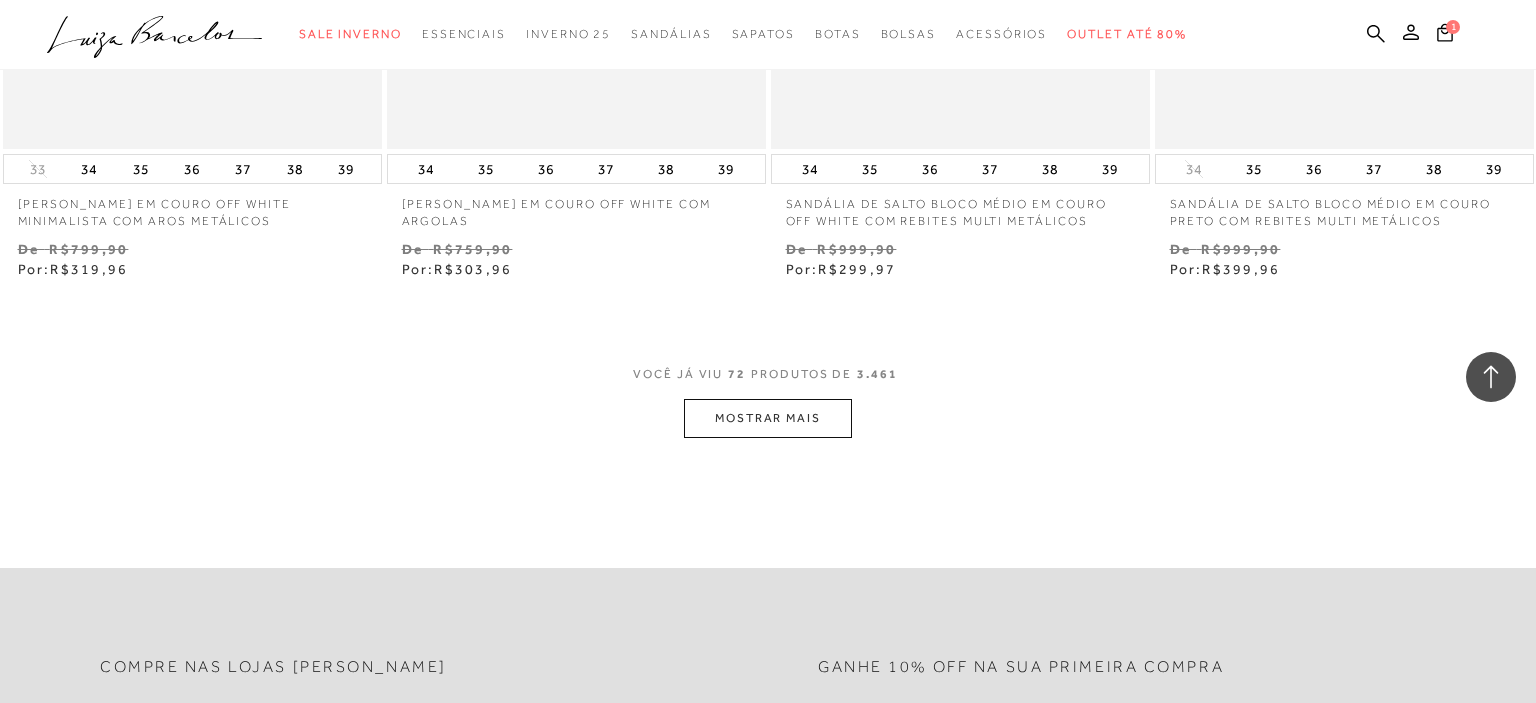click on "MOSTRAR MAIS" at bounding box center (768, 418) 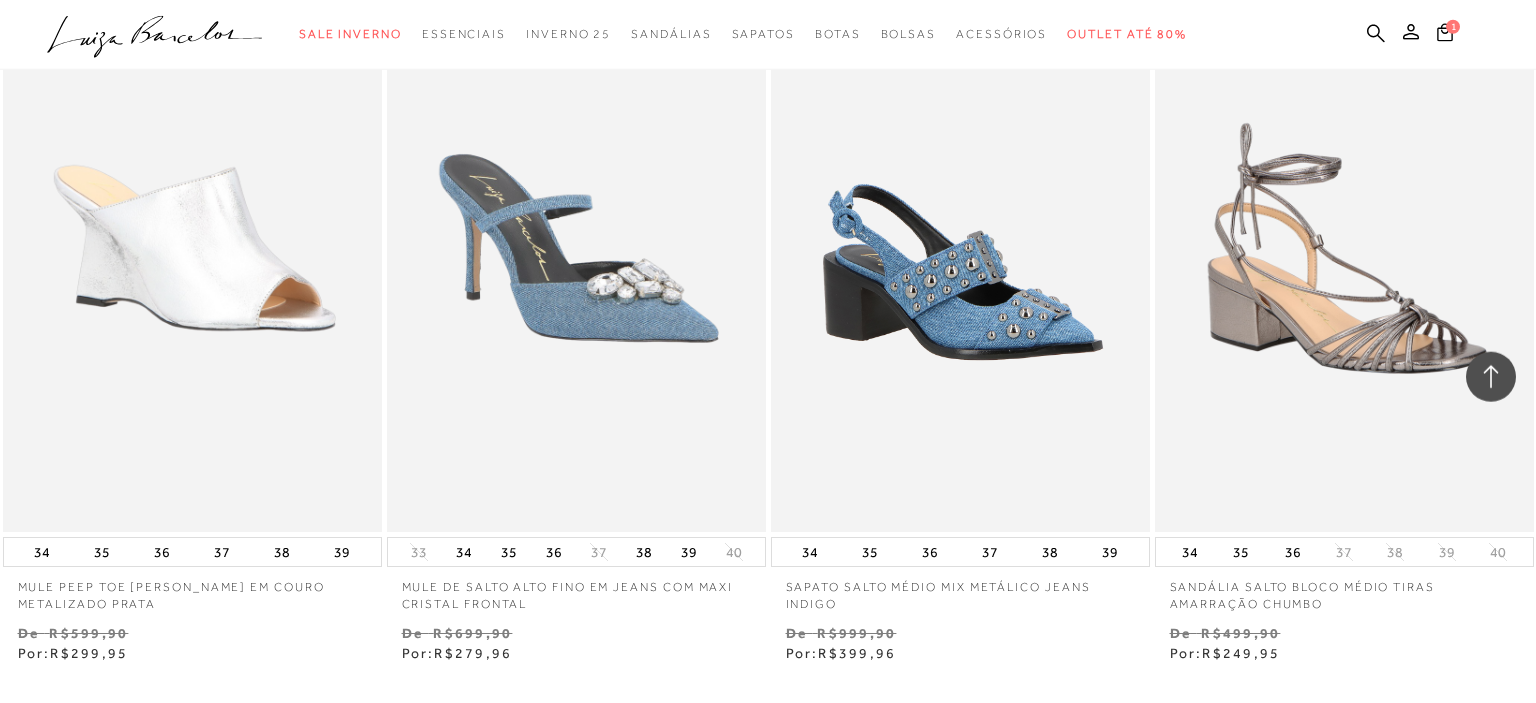 scroll, scrollTop: 17107, scrollLeft: 0, axis: vertical 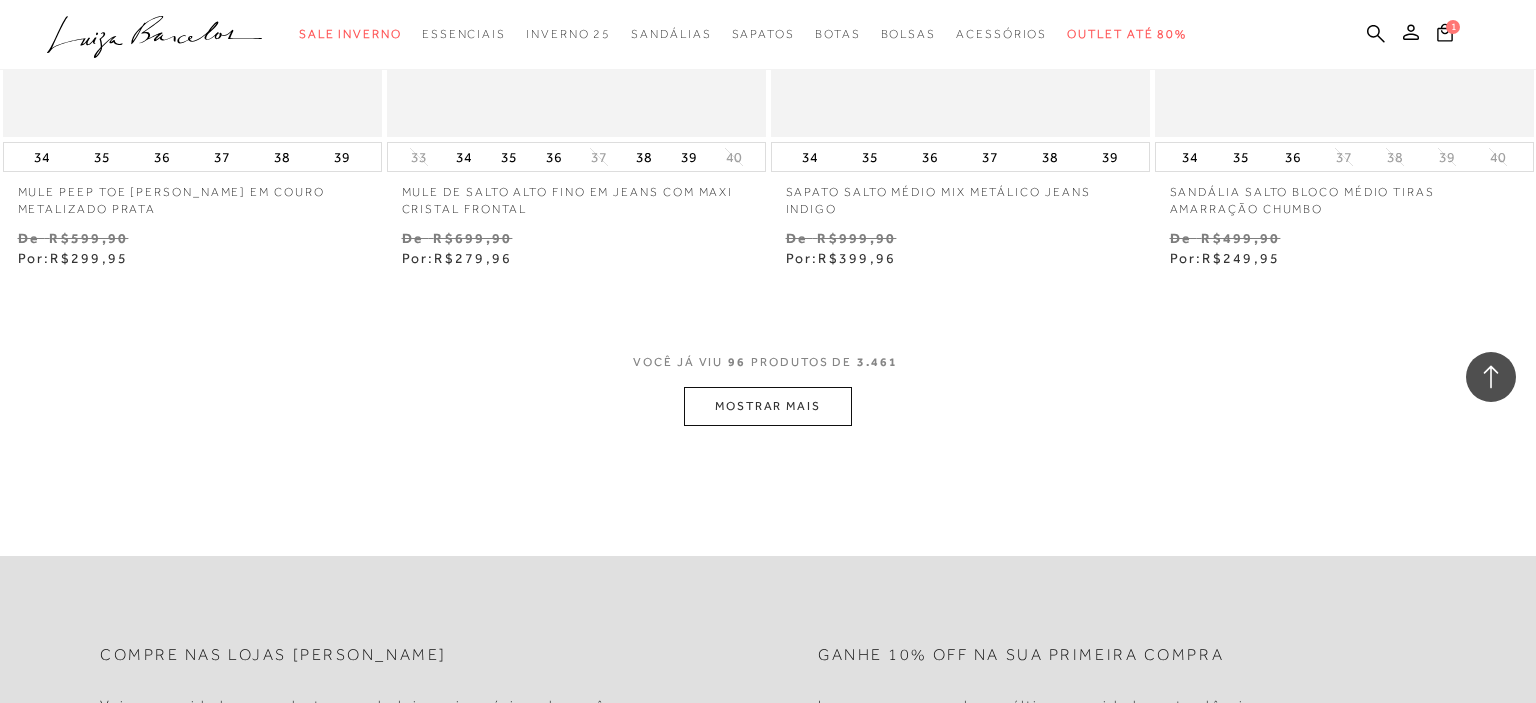 click on "MOSTRAR MAIS" at bounding box center [768, 406] 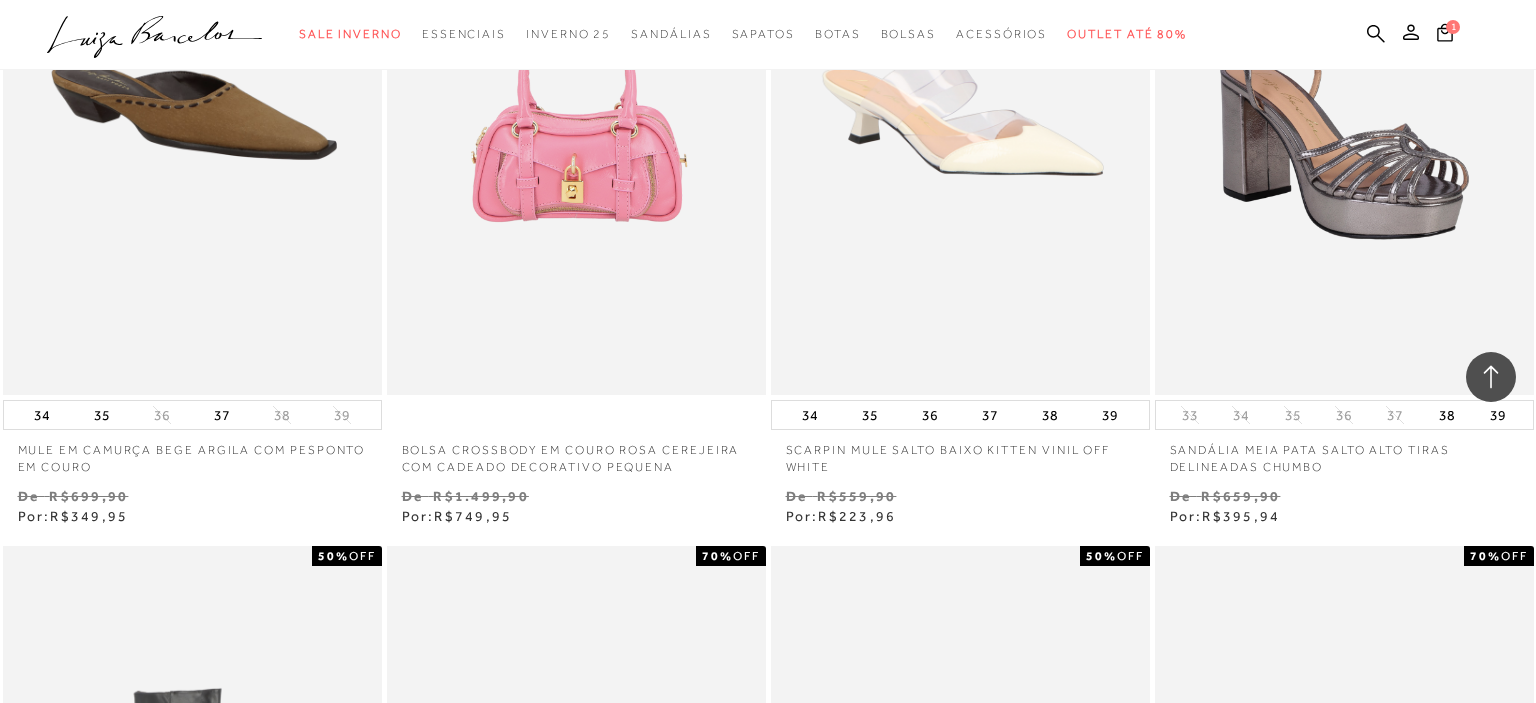 scroll, scrollTop: 18585, scrollLeft: 0, axis: vertical 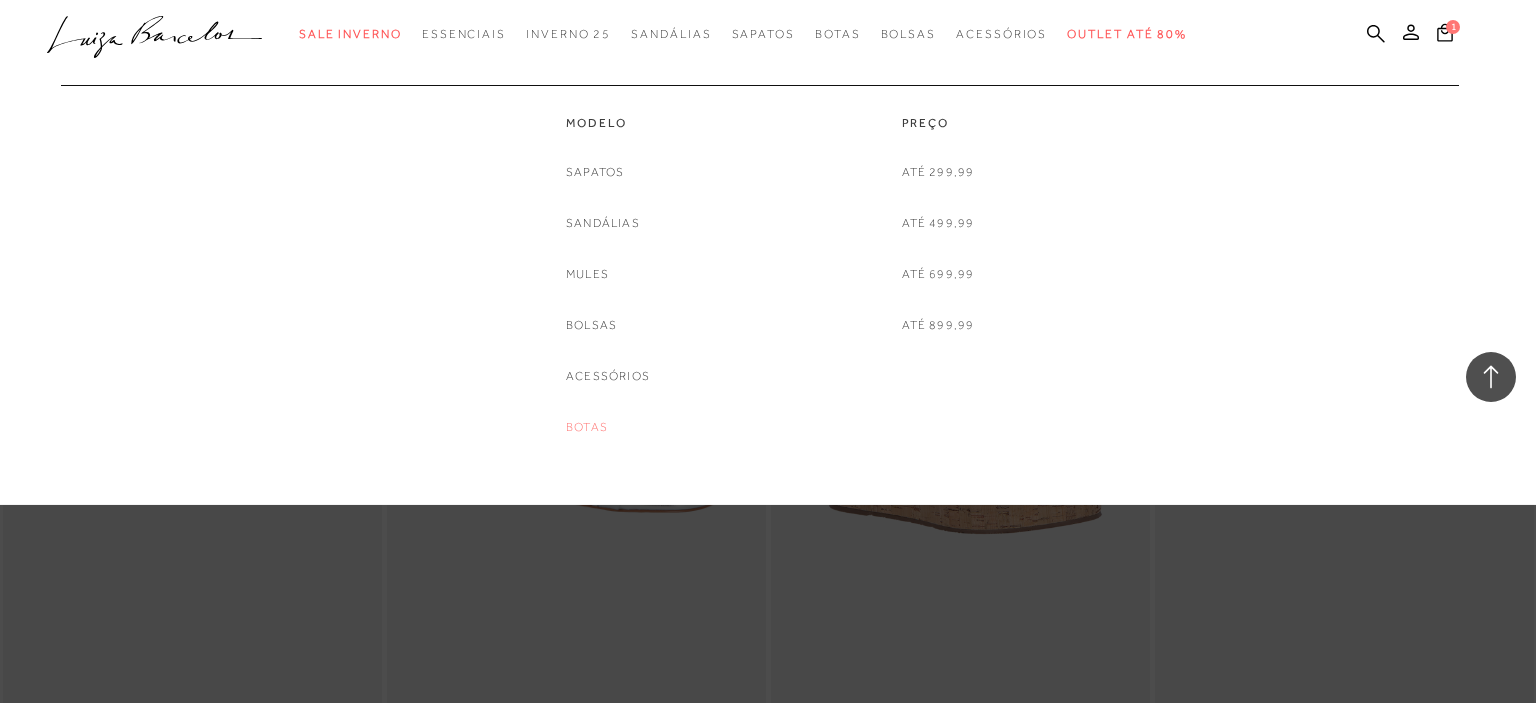 click on "Botas" at bounding box center [587, 427] 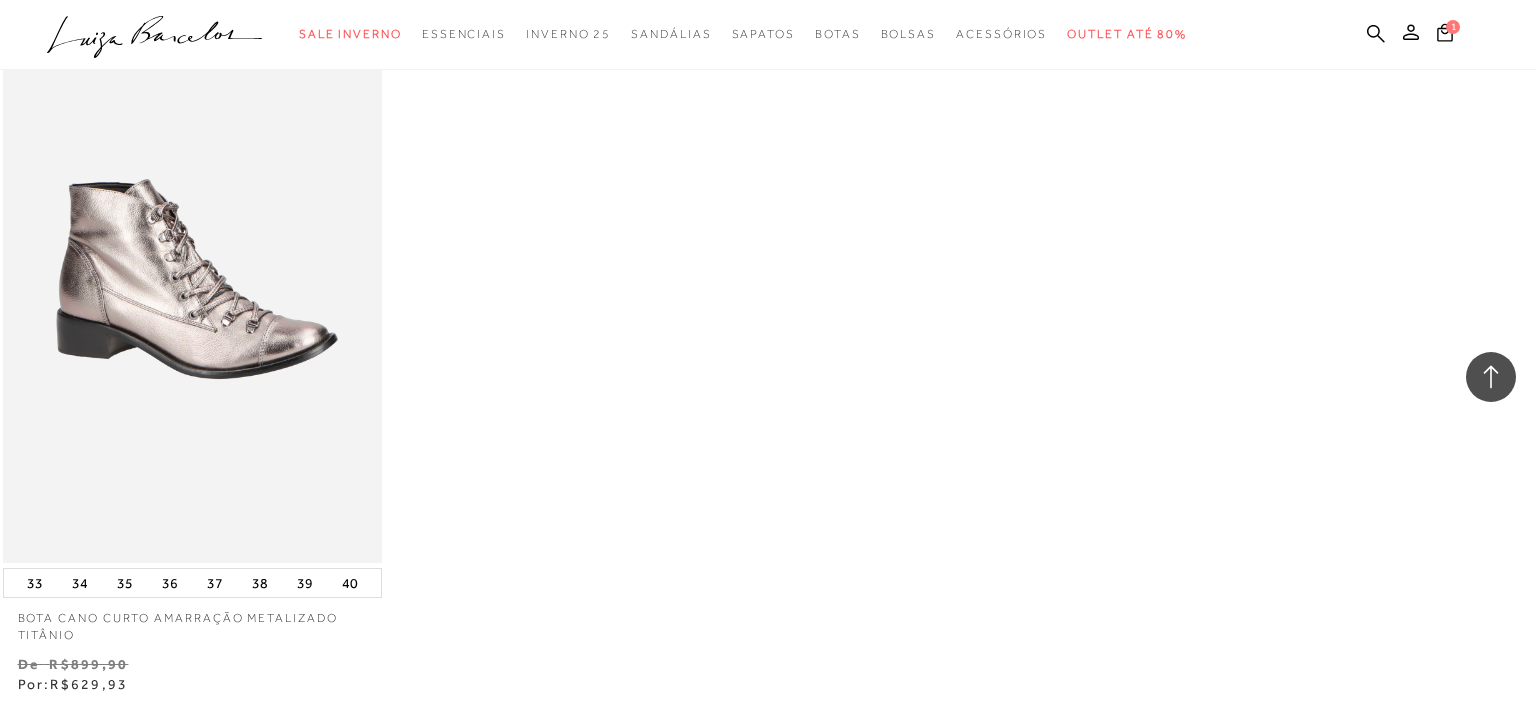 scroll, scrollTop: 1056, scrollLeft: 0, axis: vertical 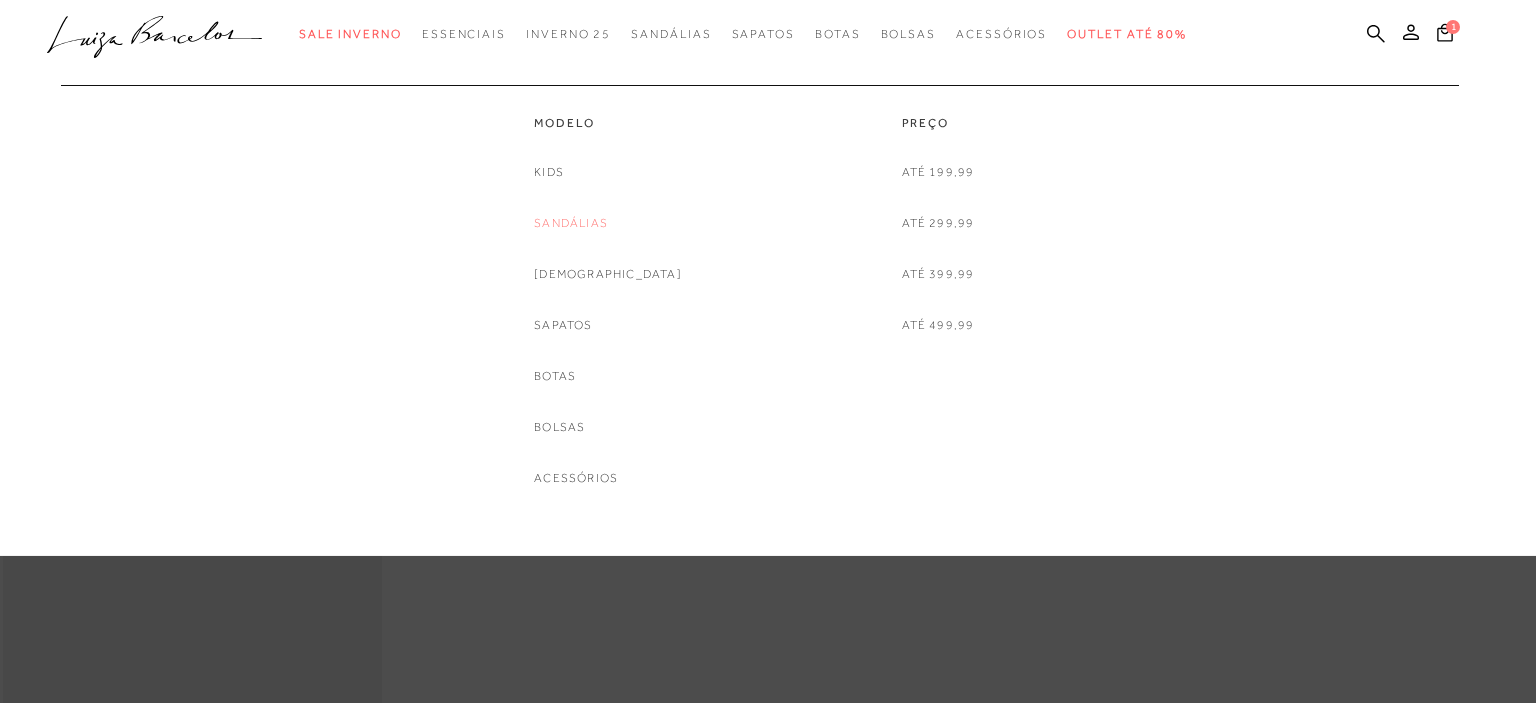 click on "Sandálias" at bounding box center (571, 223) 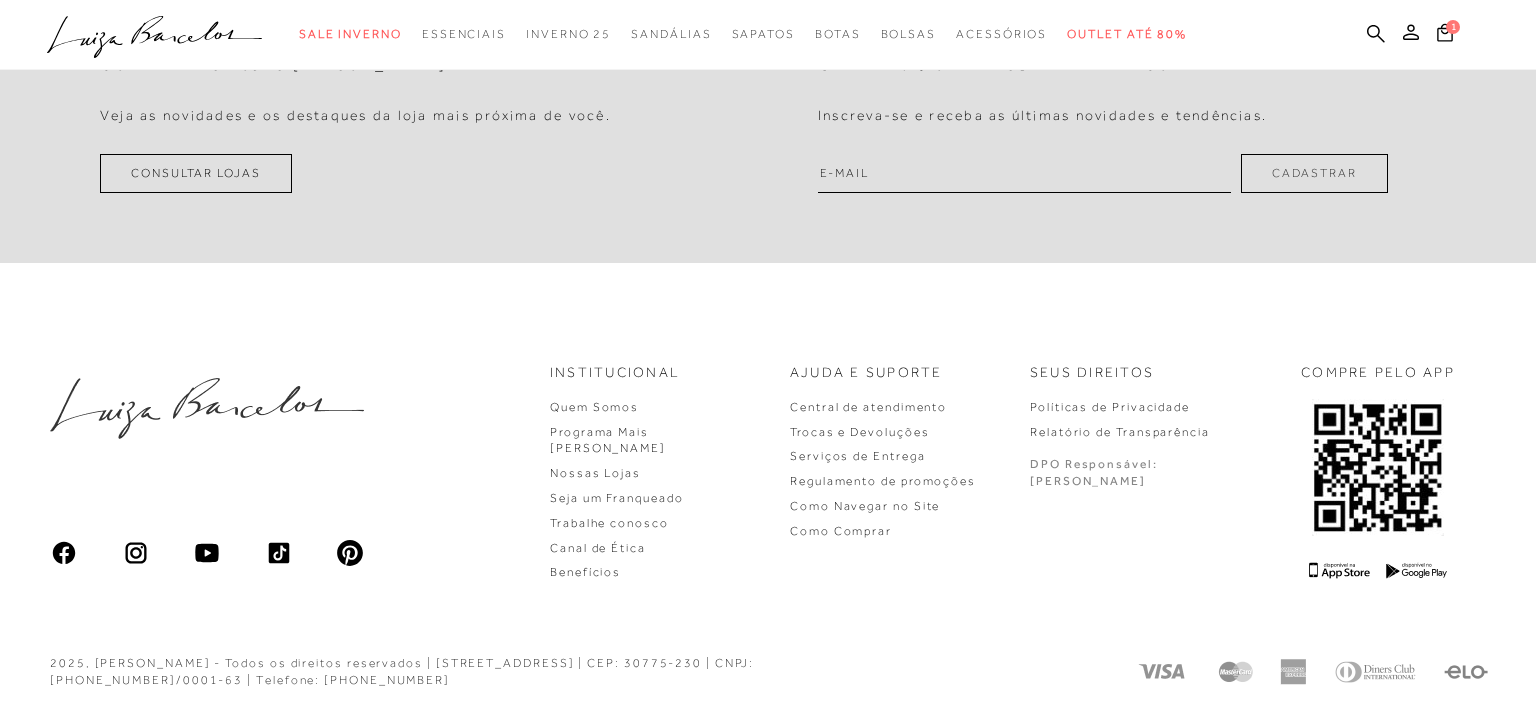 scroll, scrollTop: 0, scrollLeft: 0, axis: both 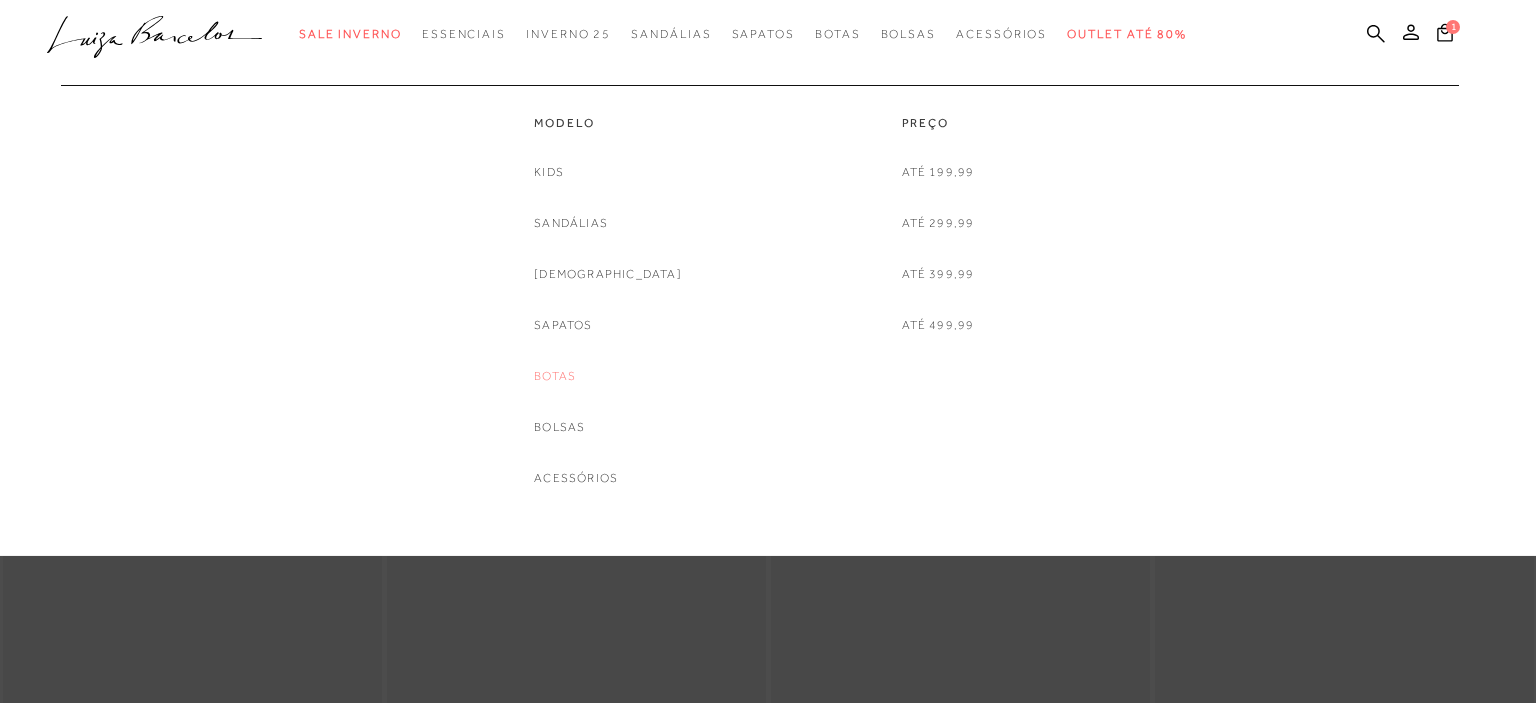 click on "Botas" at bounding box center [555, 376] 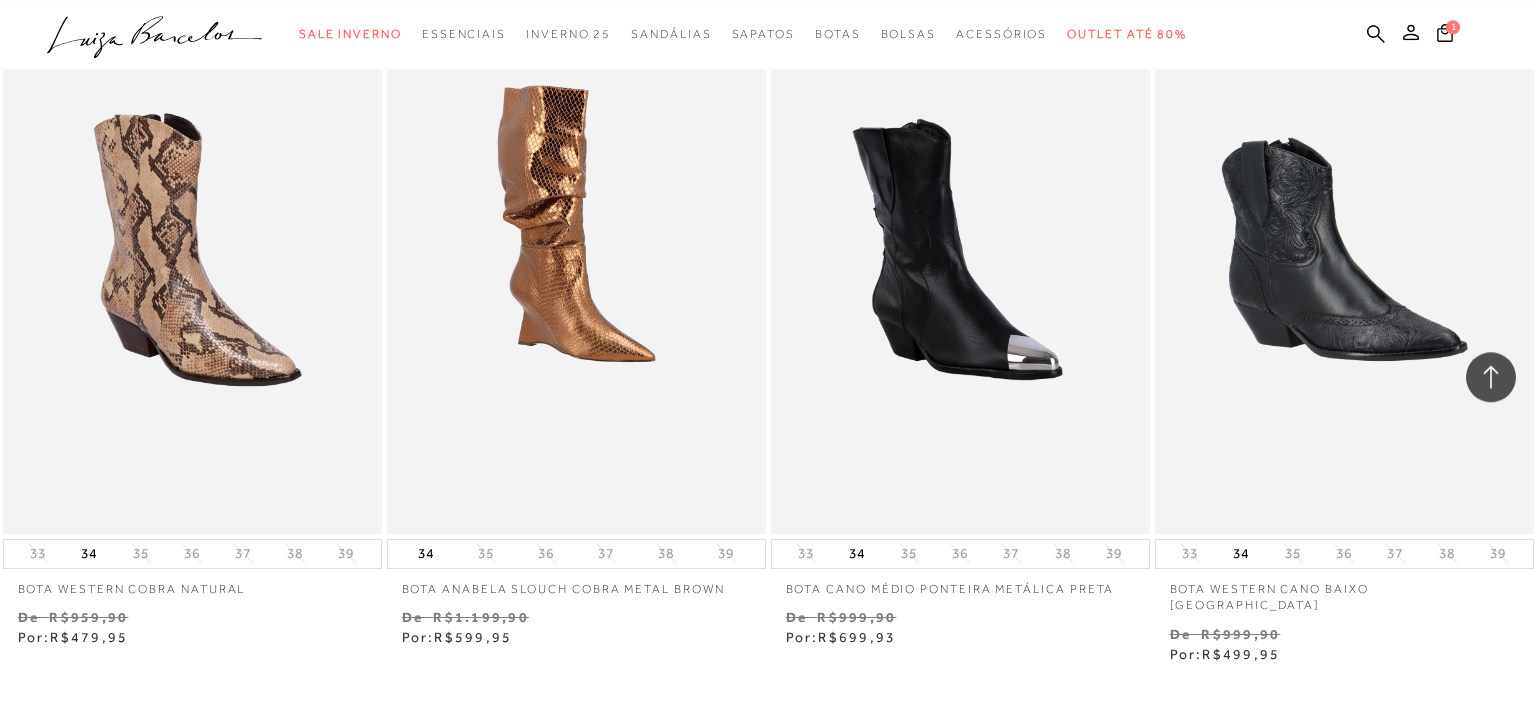 scroll, scrollTop: 3907, scrollLeft: 0, axis: vertical 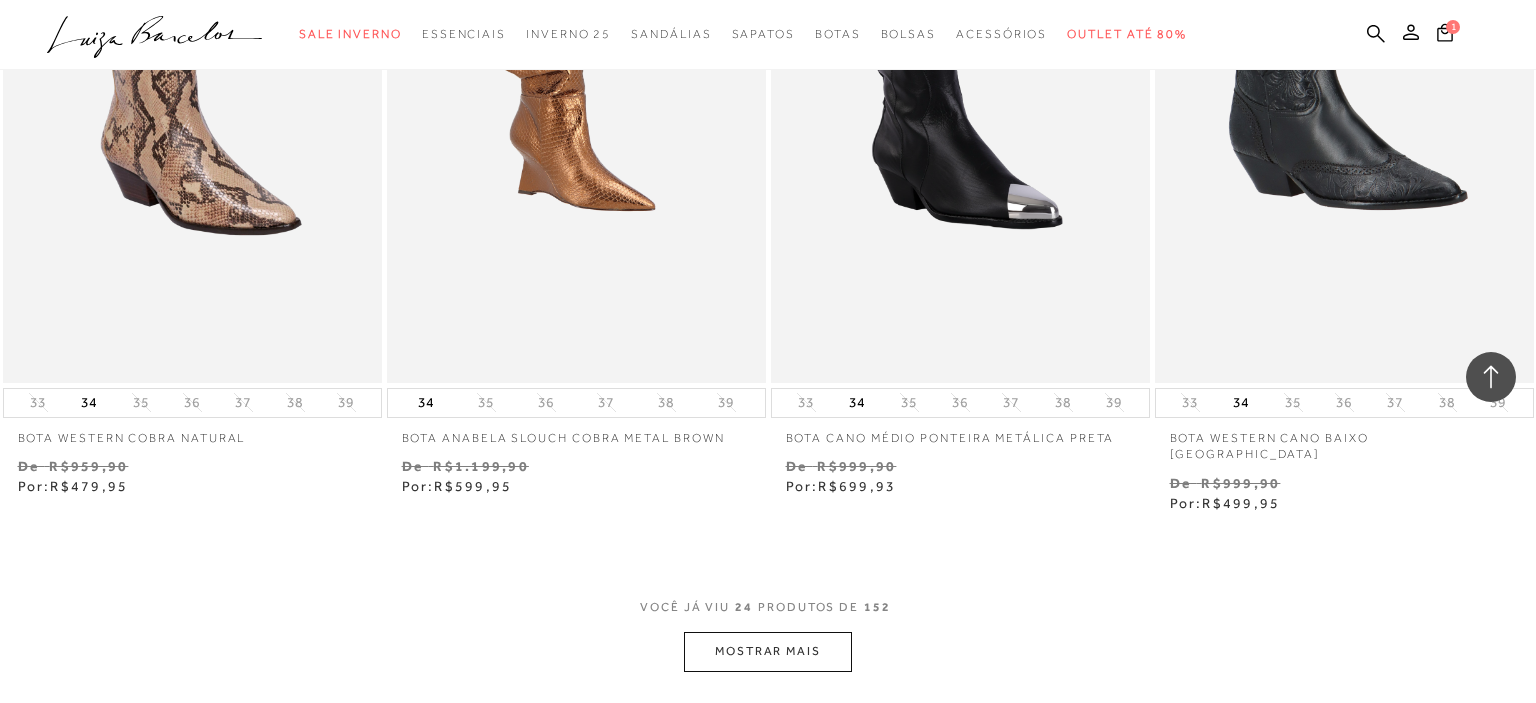click on "MOSTRAR MAIS" at bounding box center [768, 651] 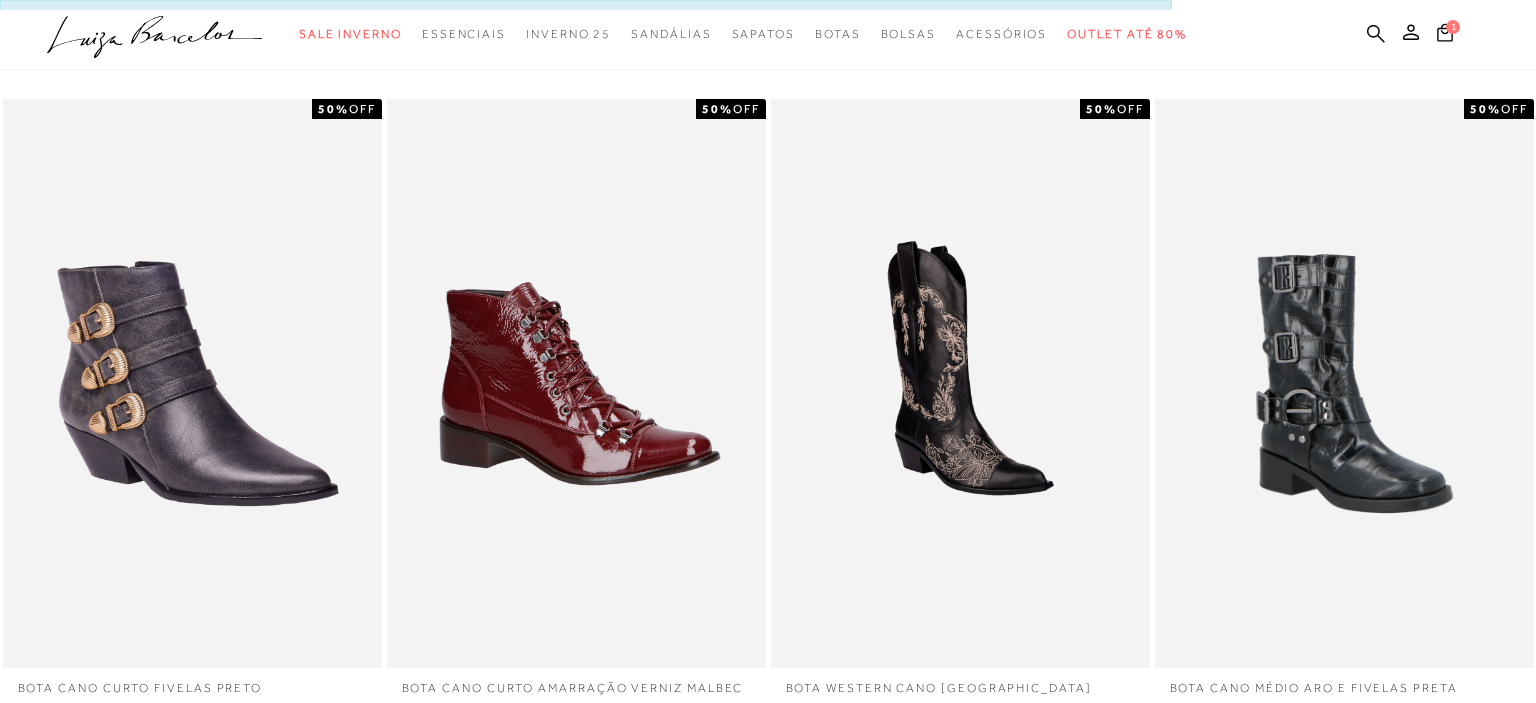 scroll, scrollTop: 0, scrollLeft: 0, axis: both 